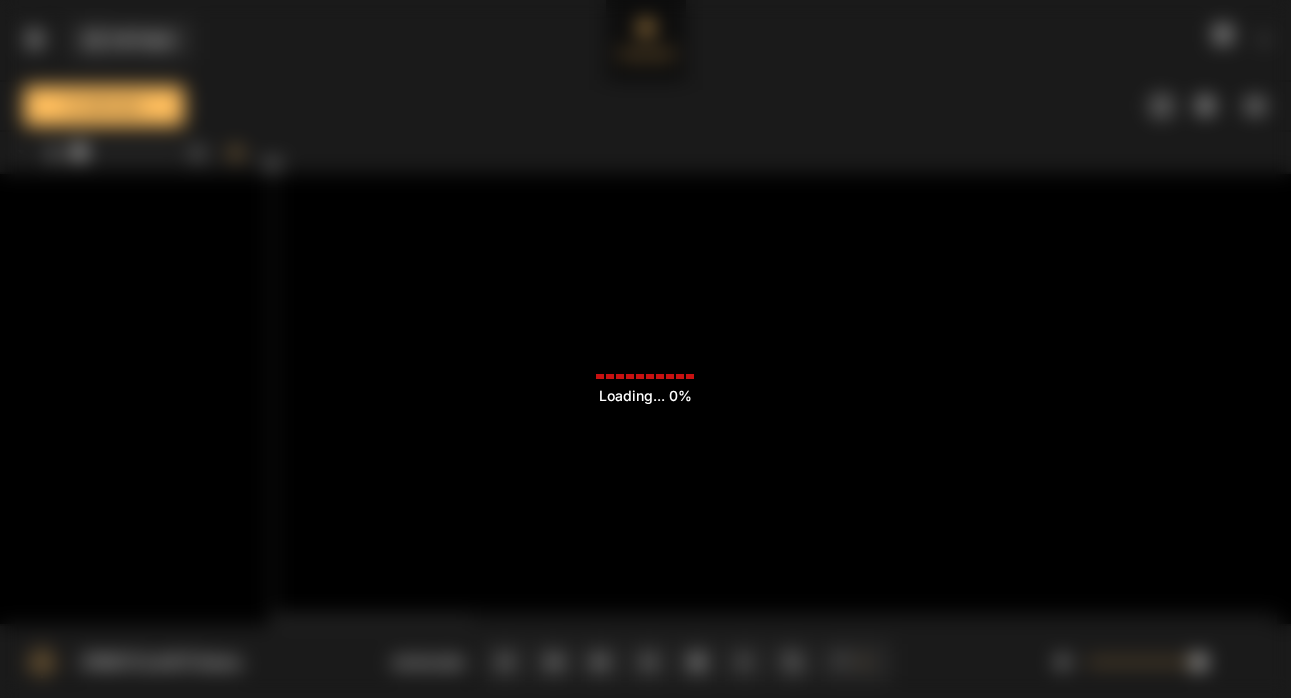 scroll, scrollTop: 0, scrollLeft: 0, axis: both 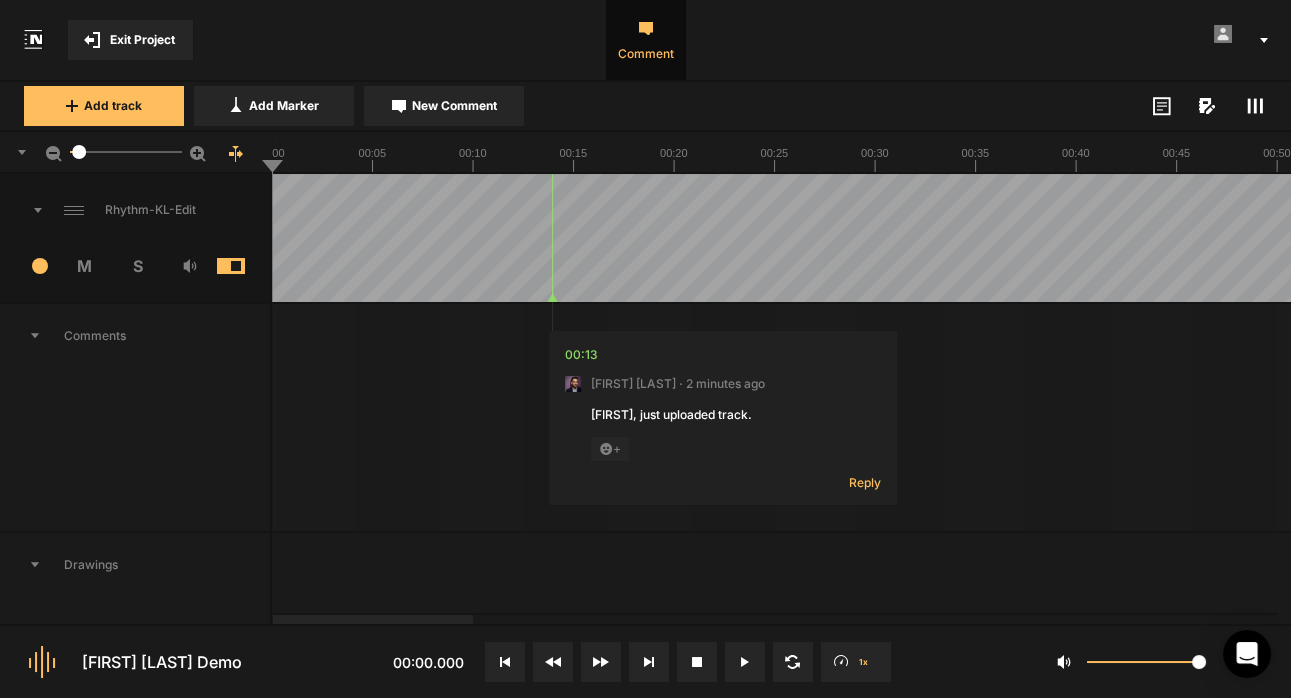 click at bounding box center [1205, 105] 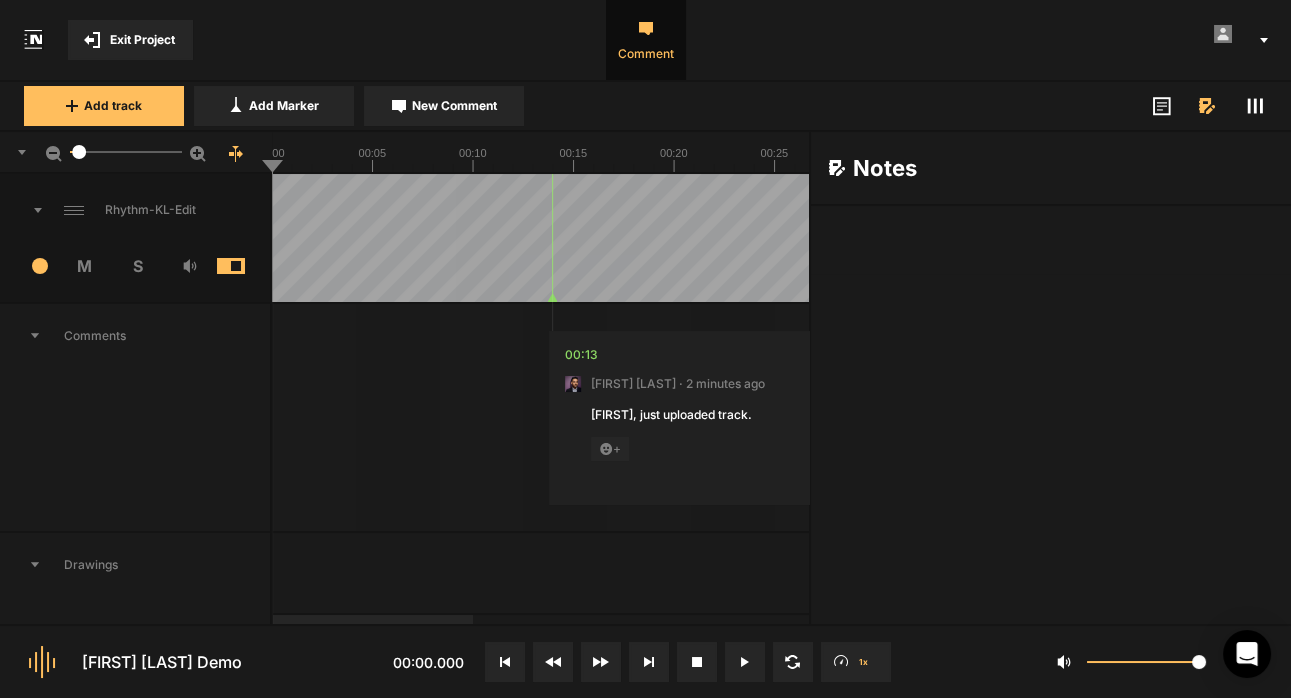 click at bounding box center (1051, 240) 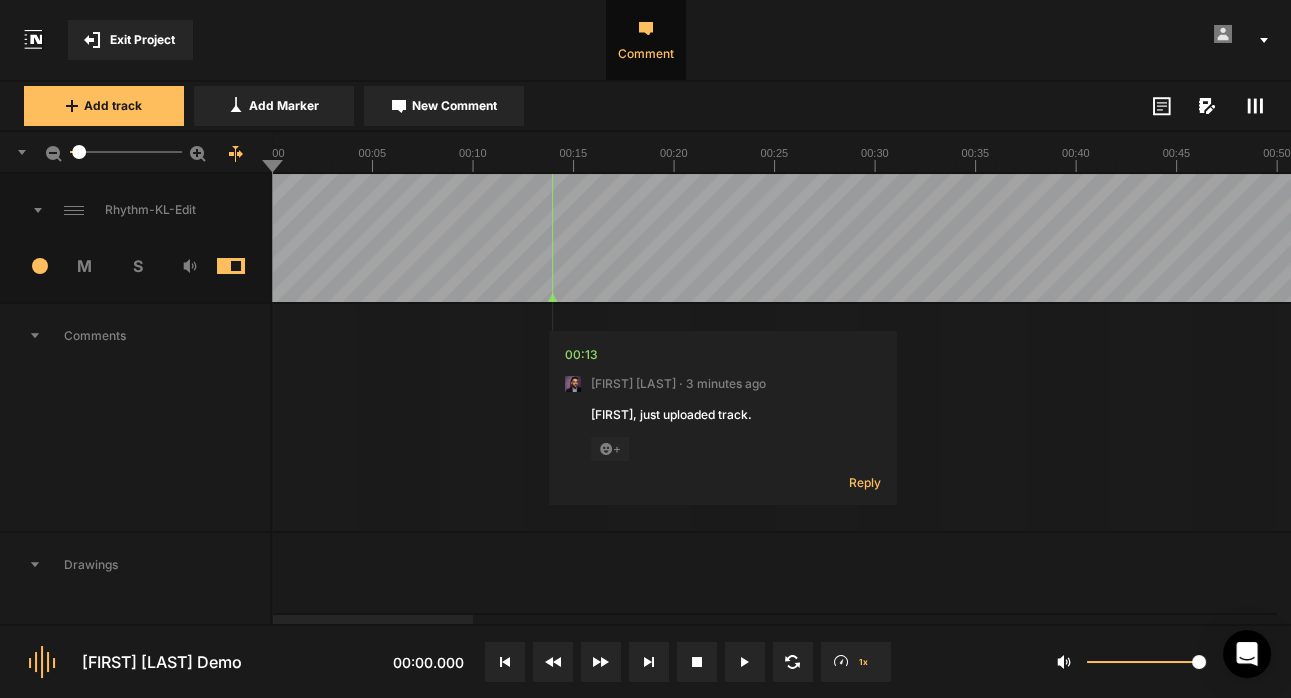click on "Exit Project" at bounding box center [142, 40] 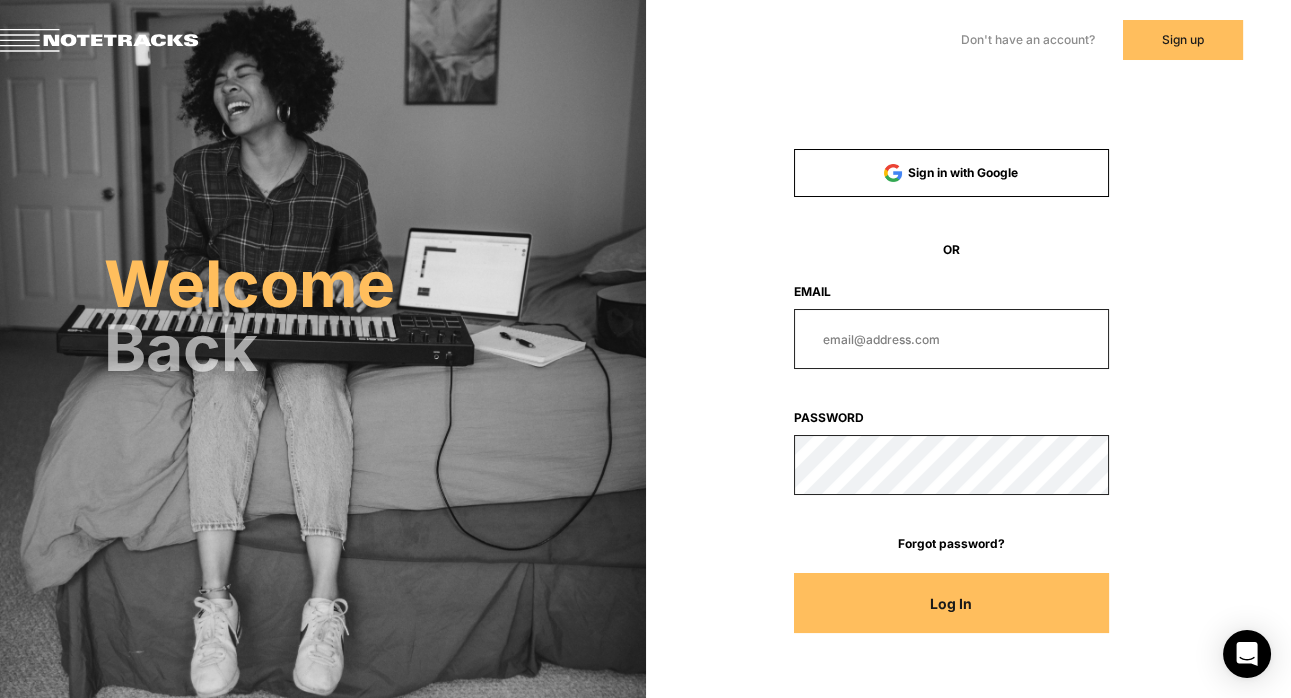 click at bounding box center (951, 339) 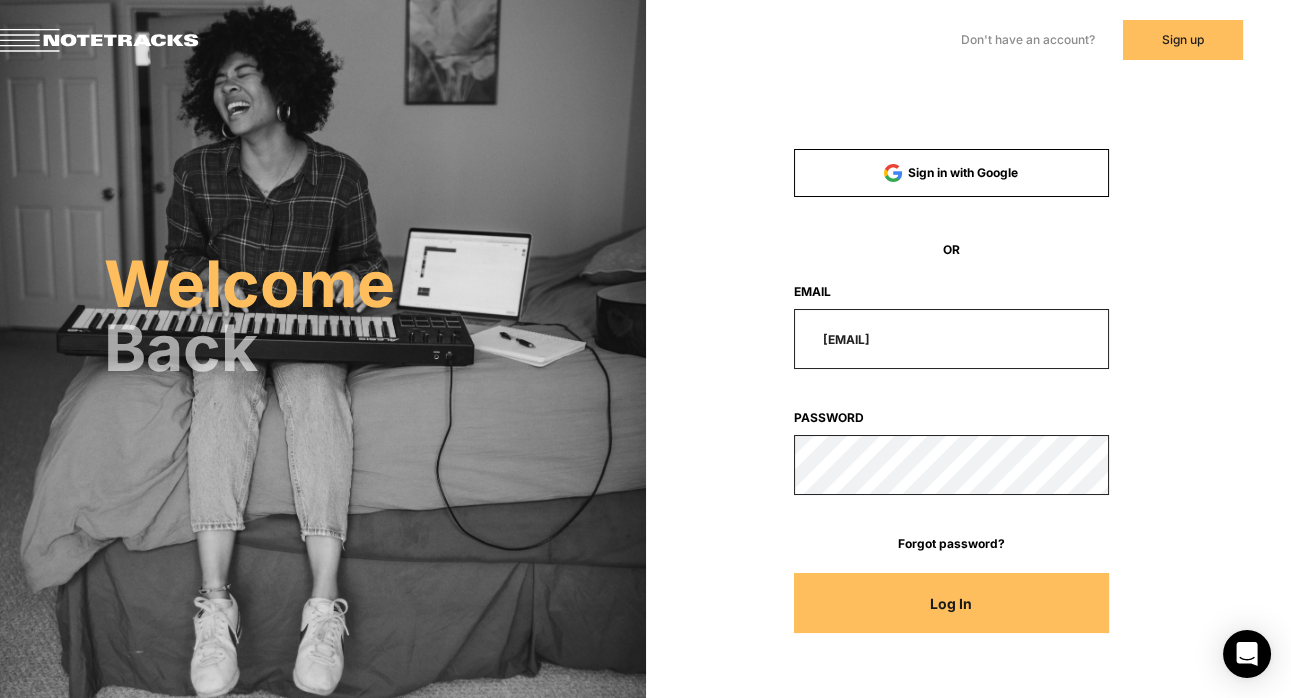 click on "Log In" at bounding box center [951, 603] 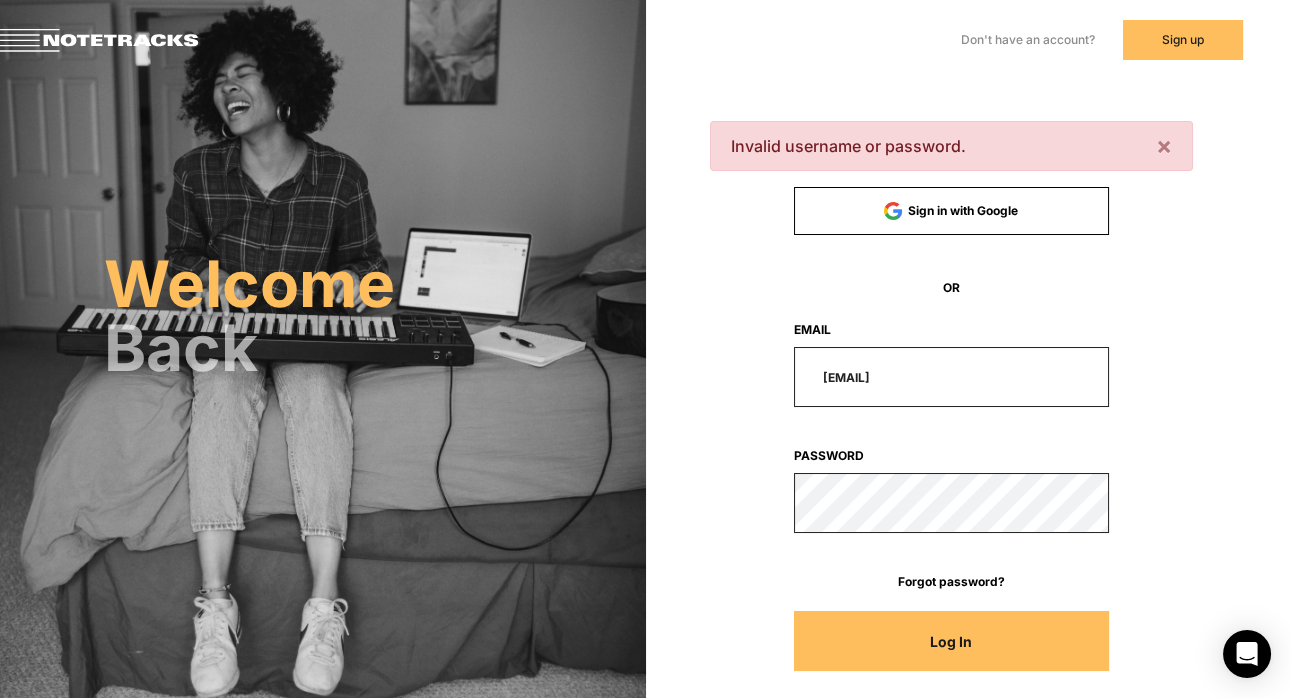 click on "Invalid username or password.  × Sign in with Google   OR   Email [EMAIL] Password Forgot password?  Log In" at bounding box center [952, 406] 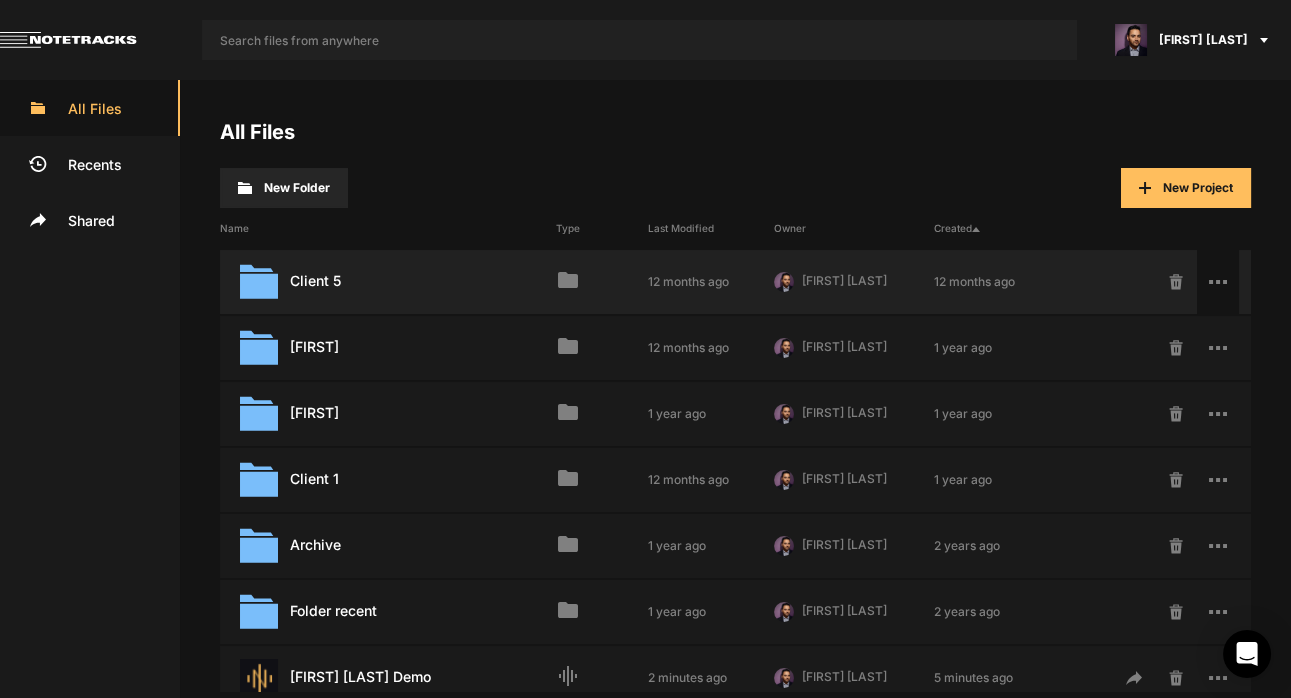 click at bounding box center [1218, 282] 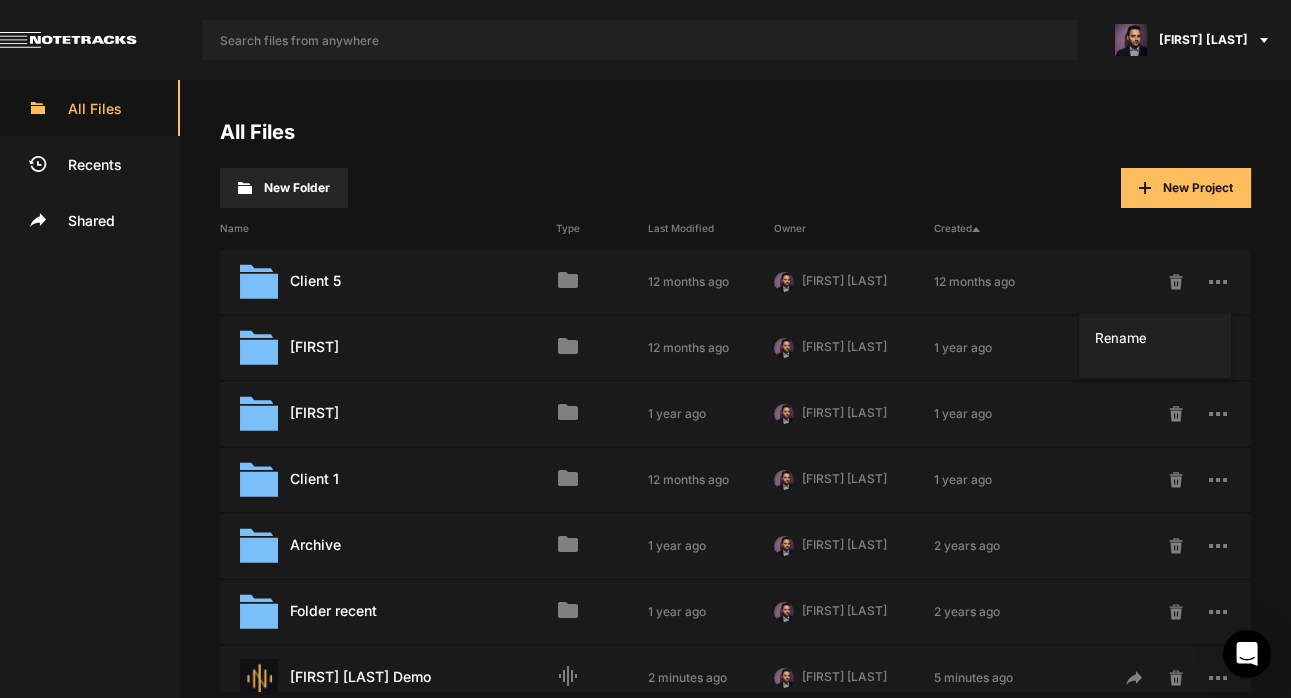 click at bounding box center (645, 349) 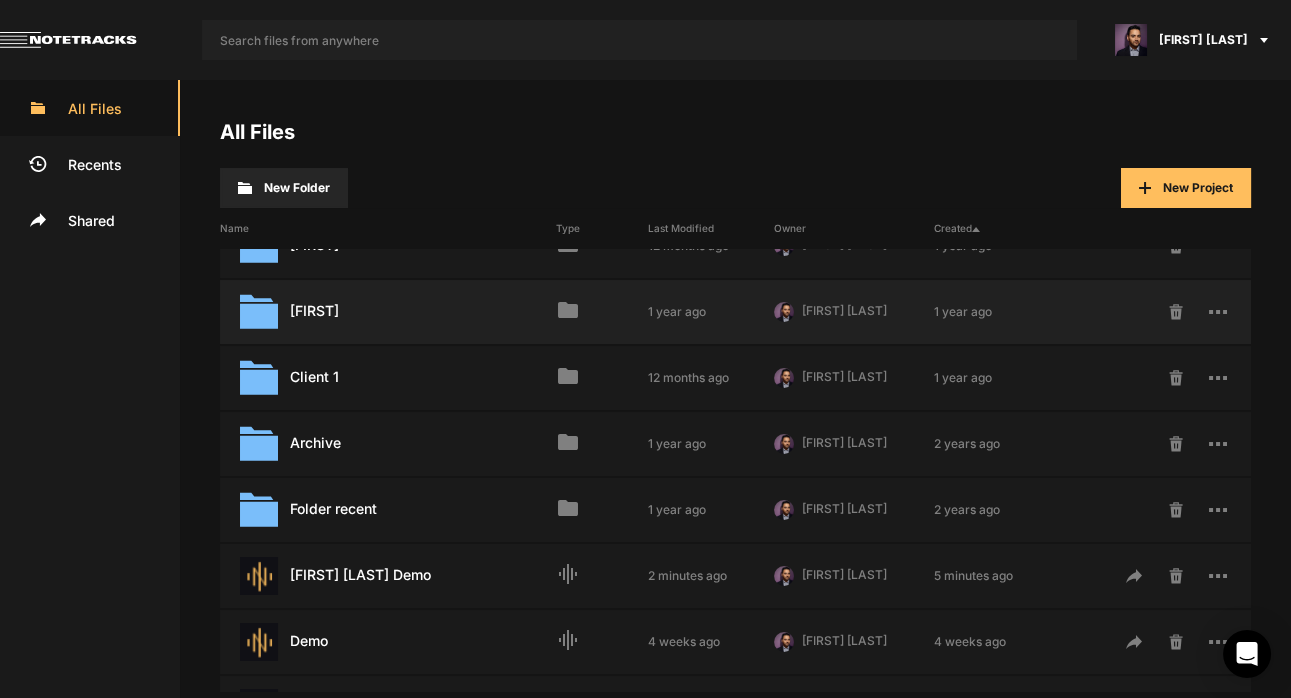 scroll, scrollTop: 0, scrollLeft: 0, axis: both 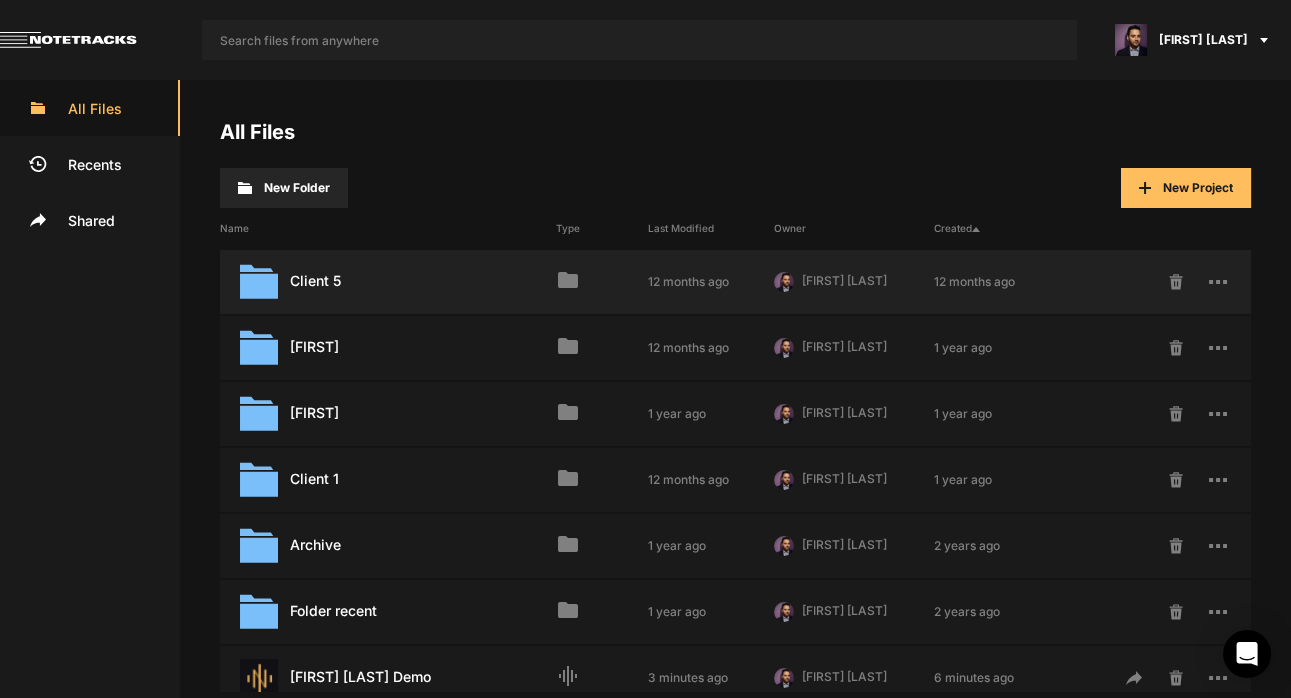 click on "Client 5  Last Modified: 12 months ago" at bounding box center [388, 282] 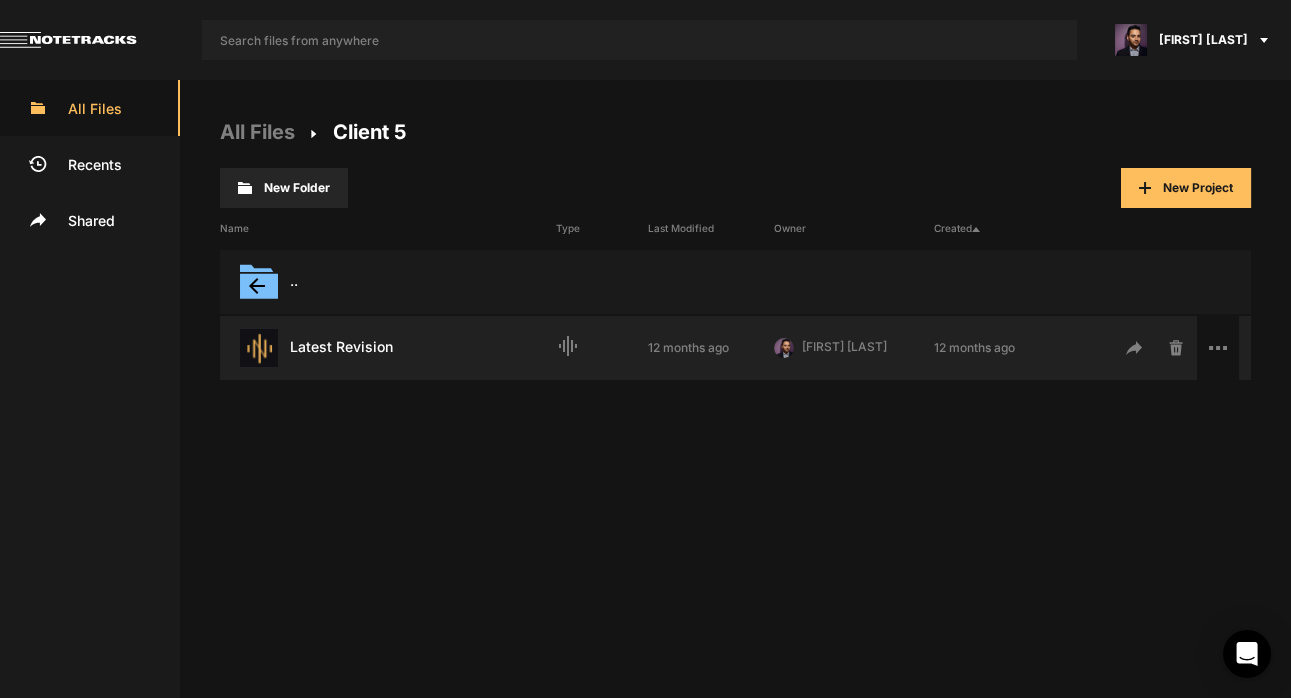 click at bounding box center (1218, 348) 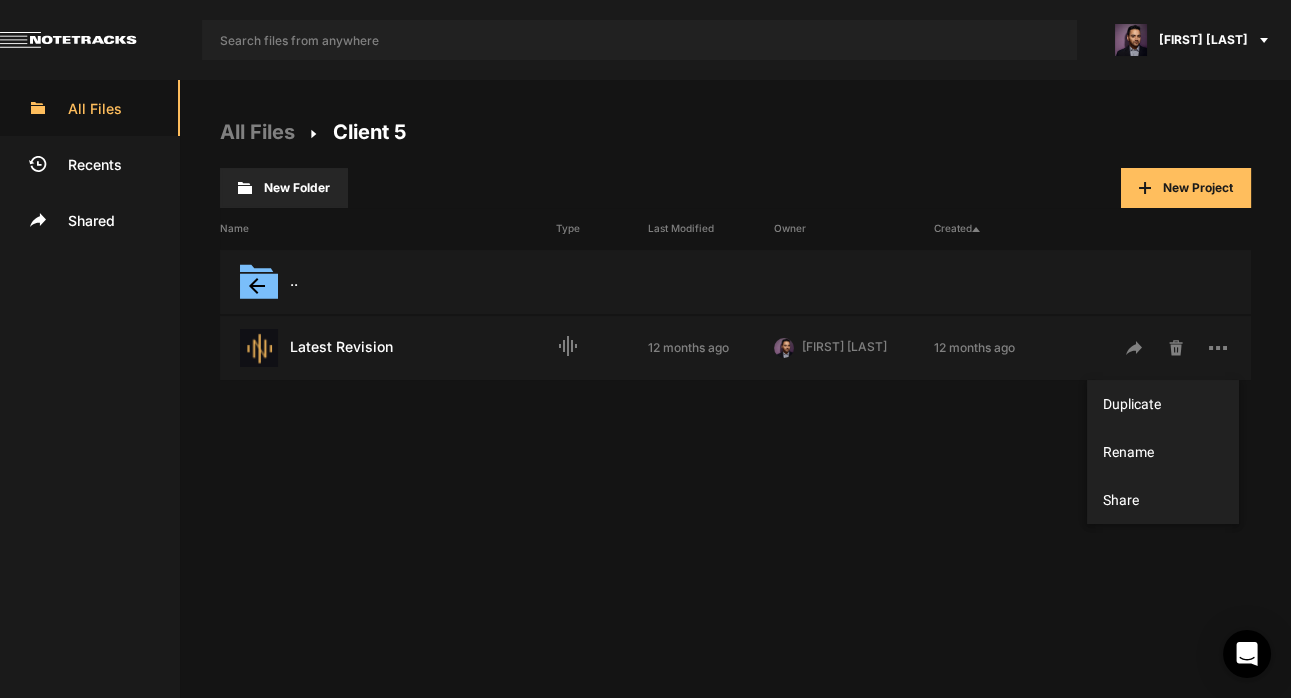 click at bounding box center [645, 349] 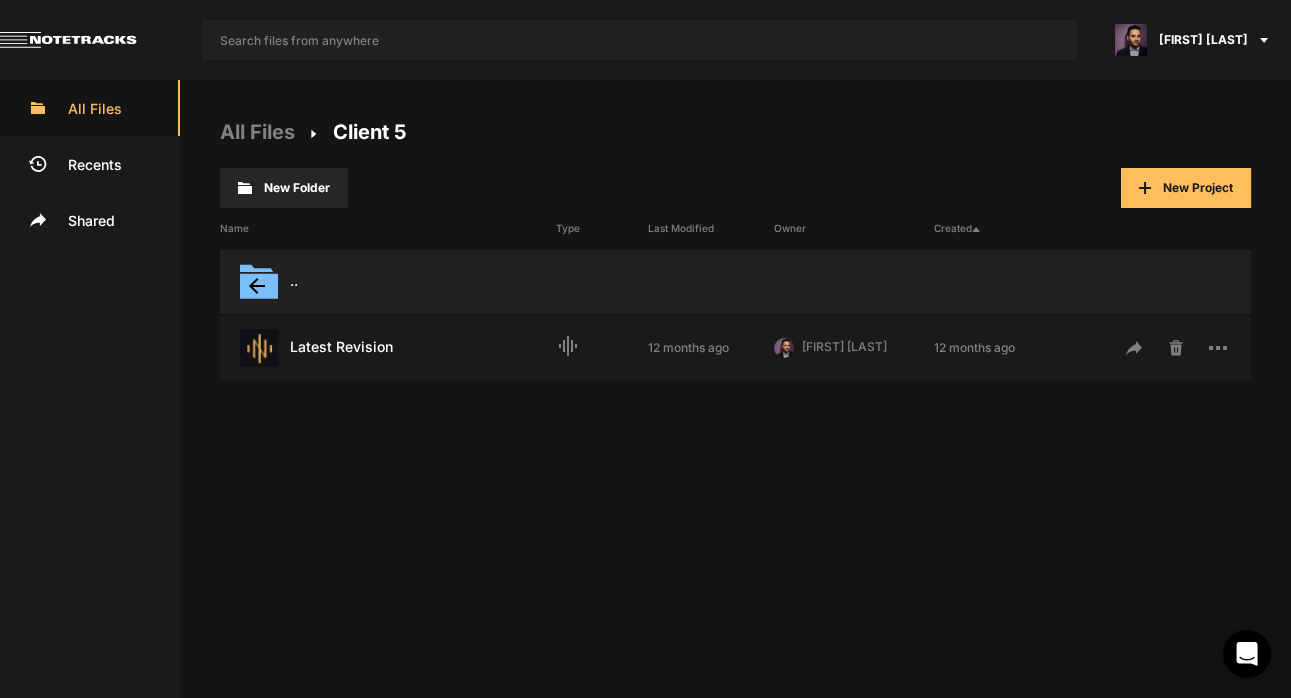 click on "arrow_back" at bounding box center (257, 286) 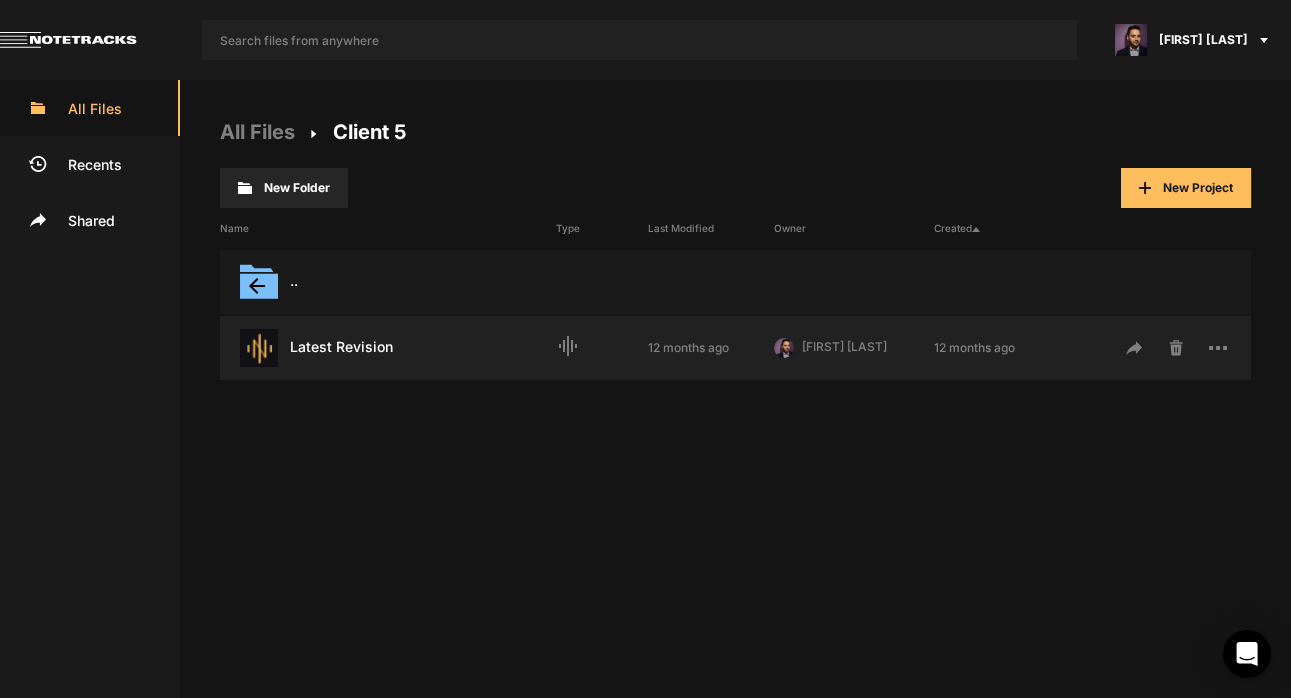 click on "Latest Revision  Last Modified: 12 months ago graphic_eq 12 months ago [FIRST] [LAST] [INITIAL] 12 months ago" at bounding box center (735, 348) 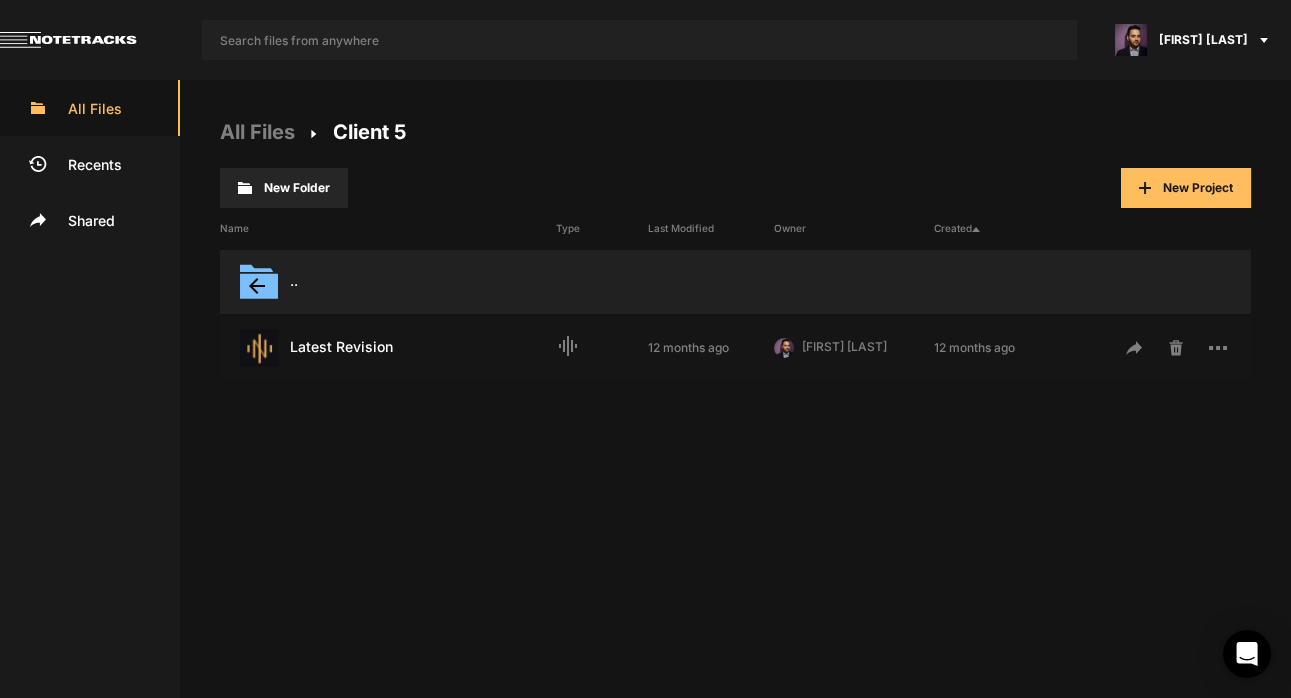 click on "arrow_back" at bounding box center [257, 286] 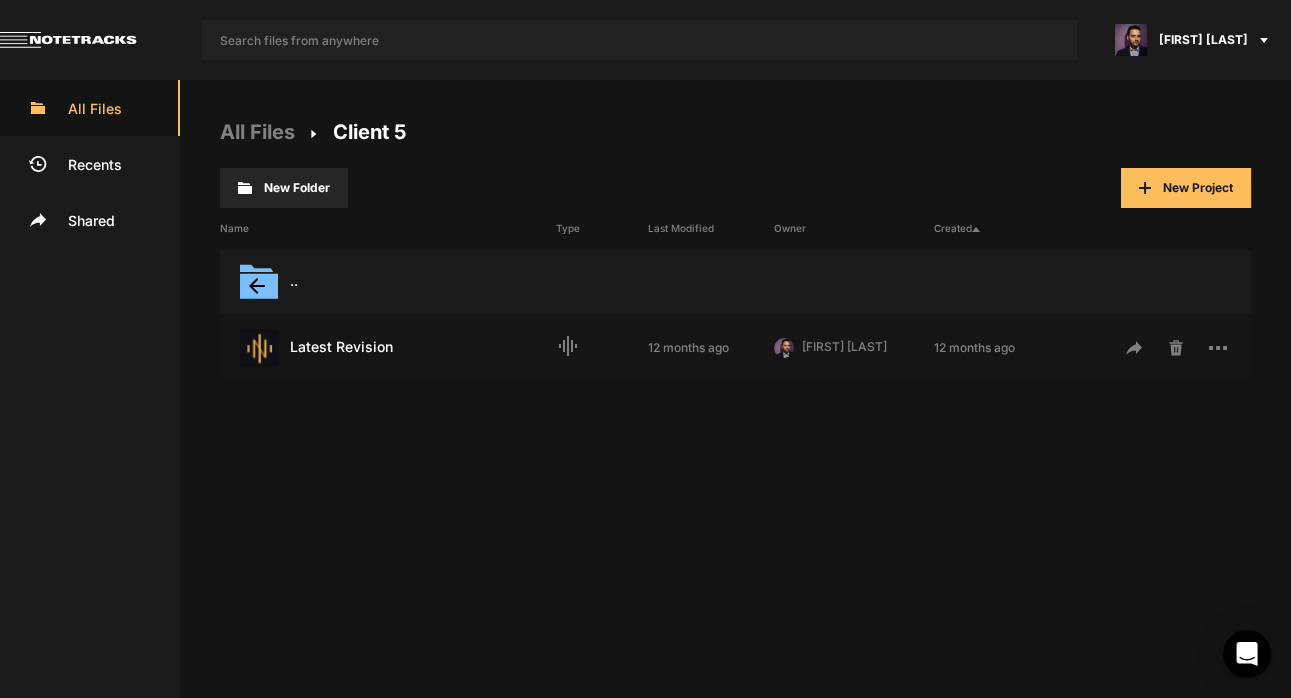 click on "All Files Client 5
New Folder
New Project  Name
Type
Last Modified
Owner
Created
arrow_back  ..  Latest Revision  Last Modified: 12 months ago graphic_eq 12 months ago [FIRST] [LAST] [INITIAL] 12 months ago" at bounding box center (735, 389) 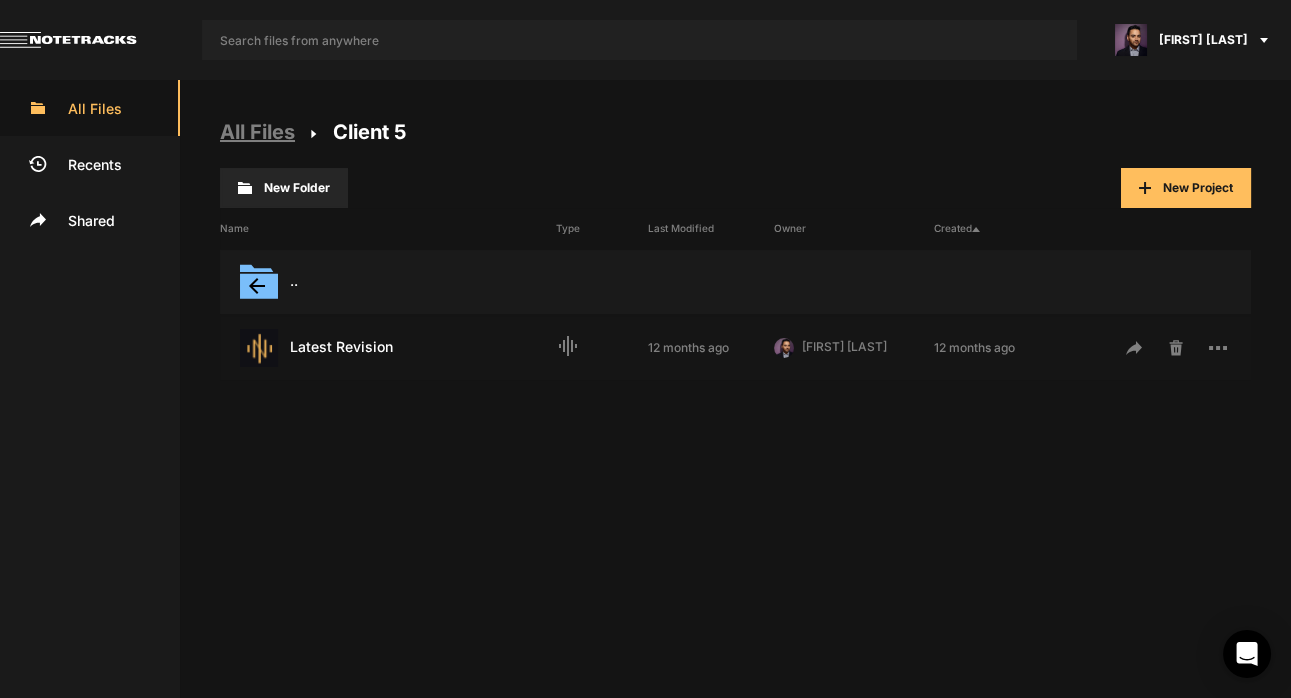 click on "All Files" at bounding box center (257, 132) 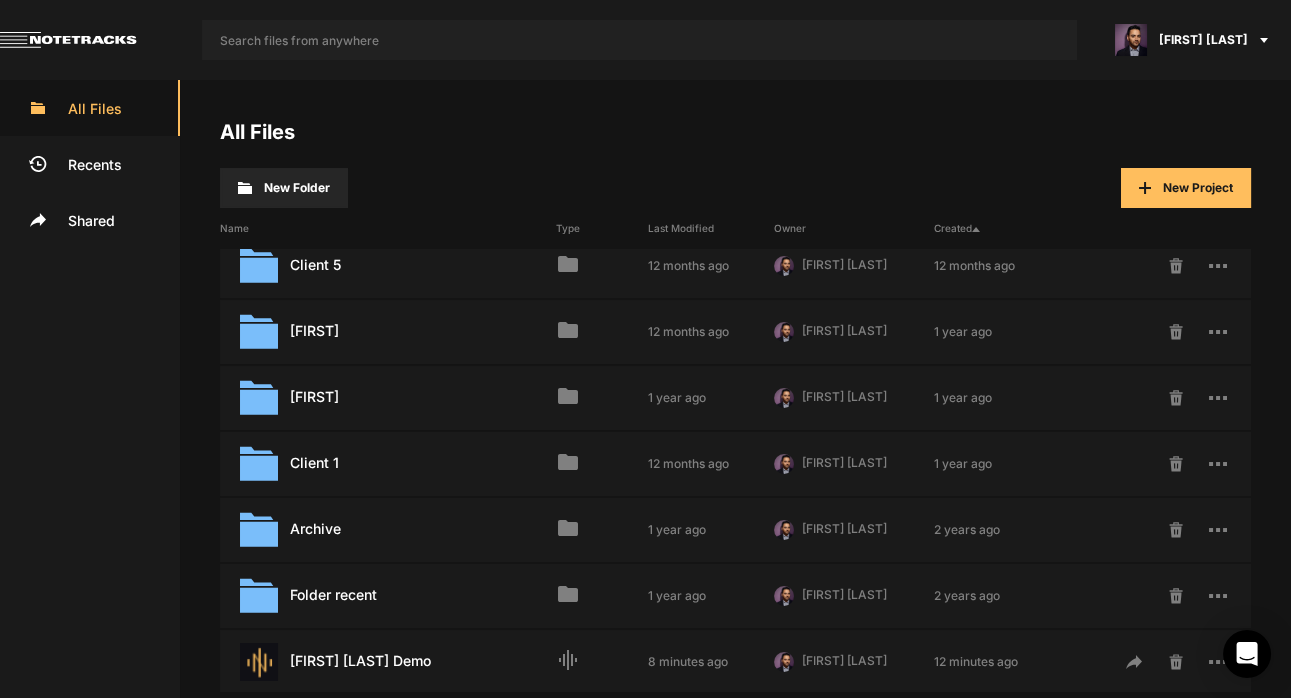 scroll, scrollTop: 0, scrollLeft: 0, axis: both 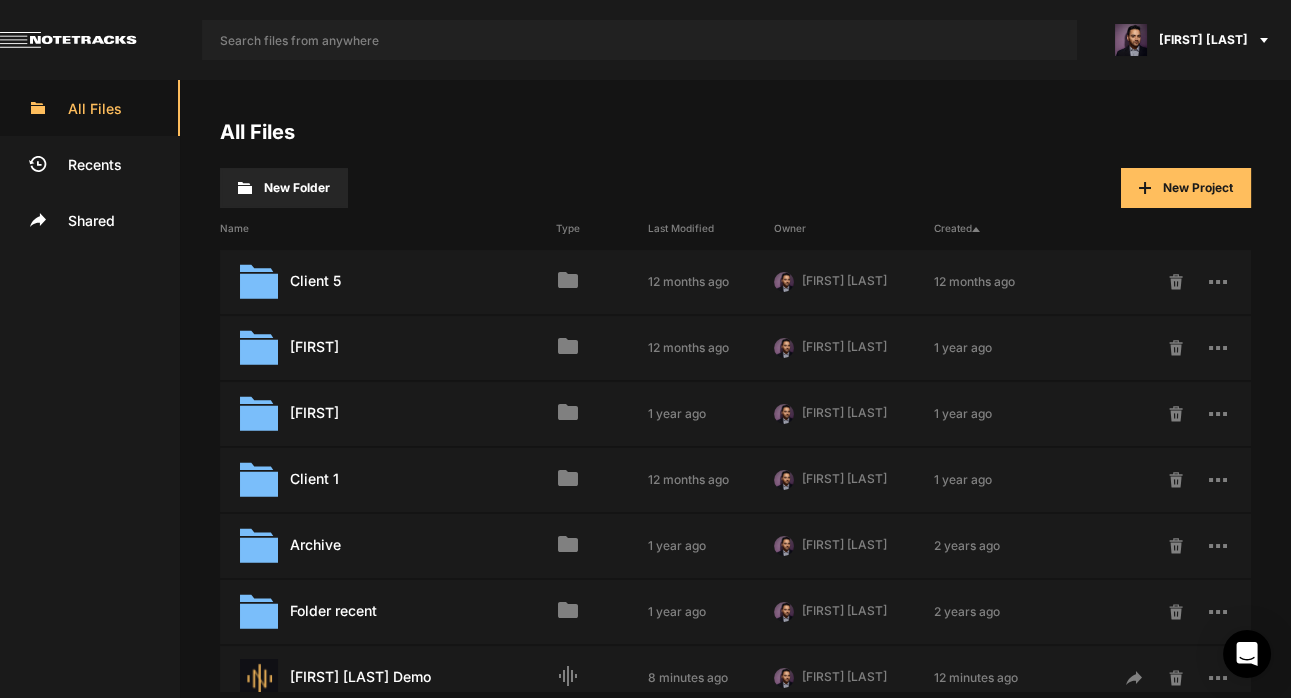 click on "New Folder" at bounding box center (284, 188) 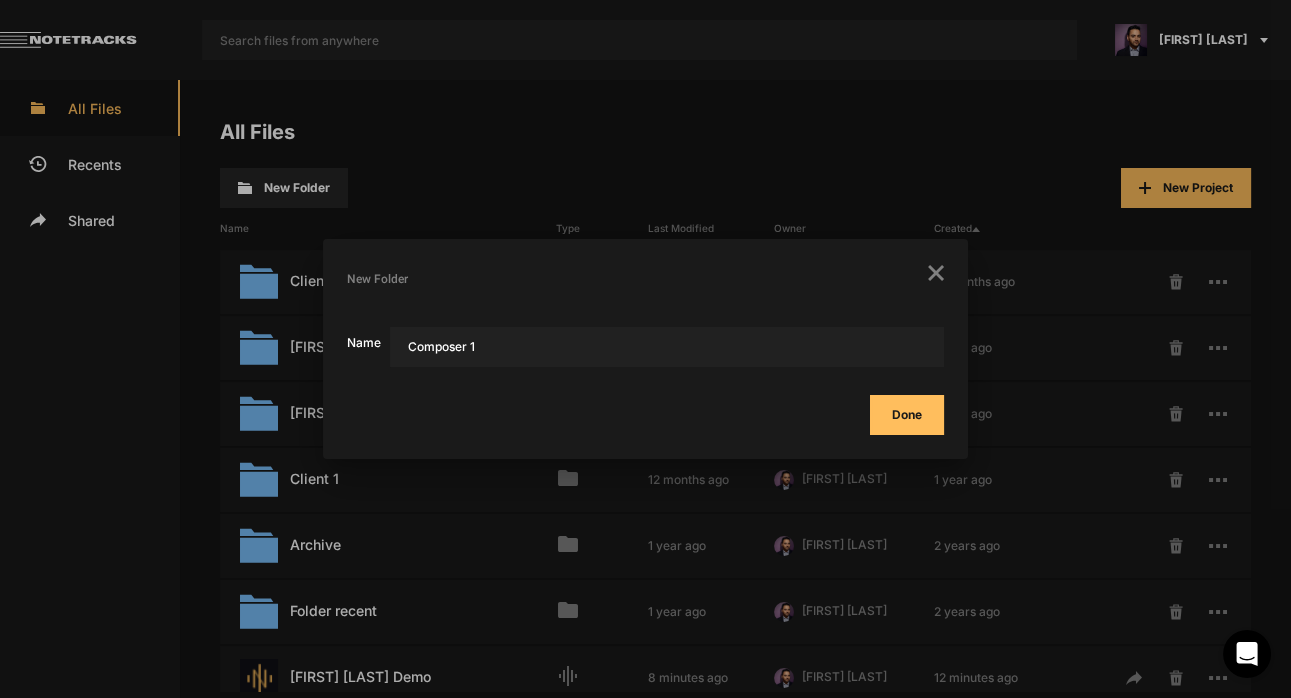 type on "Composer 1" 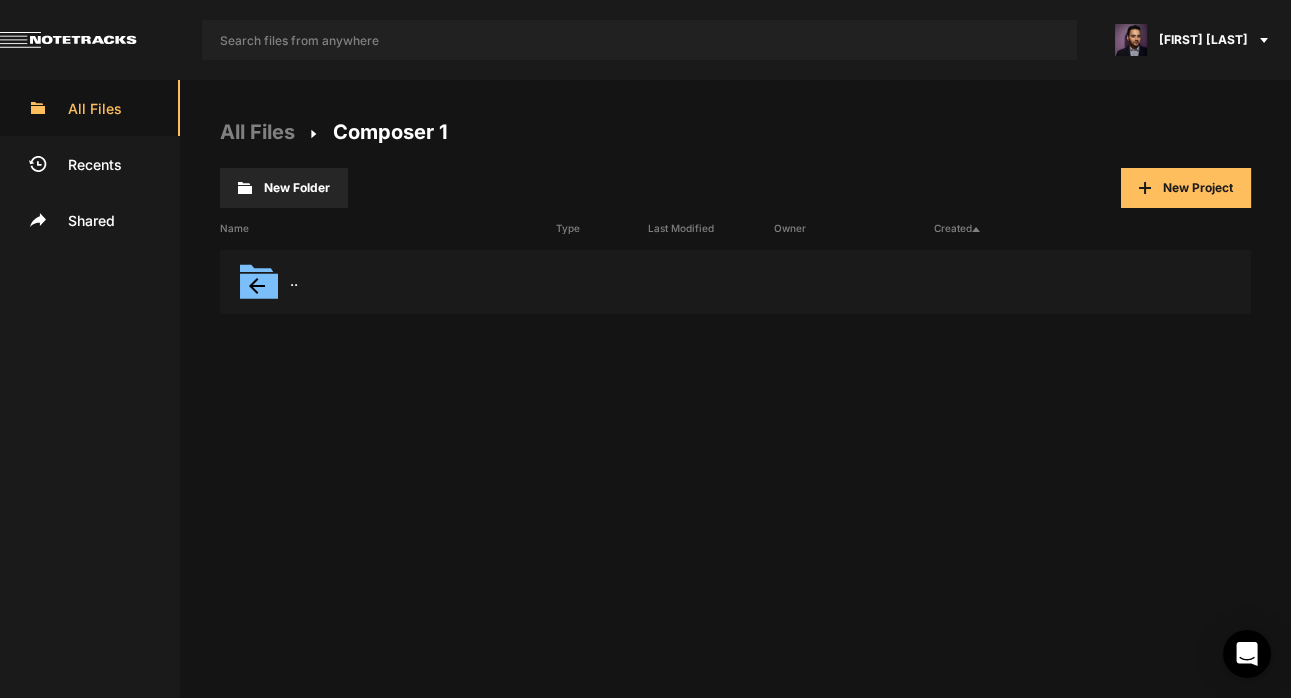 click on "New Folder" at bounding box center [284, 188] 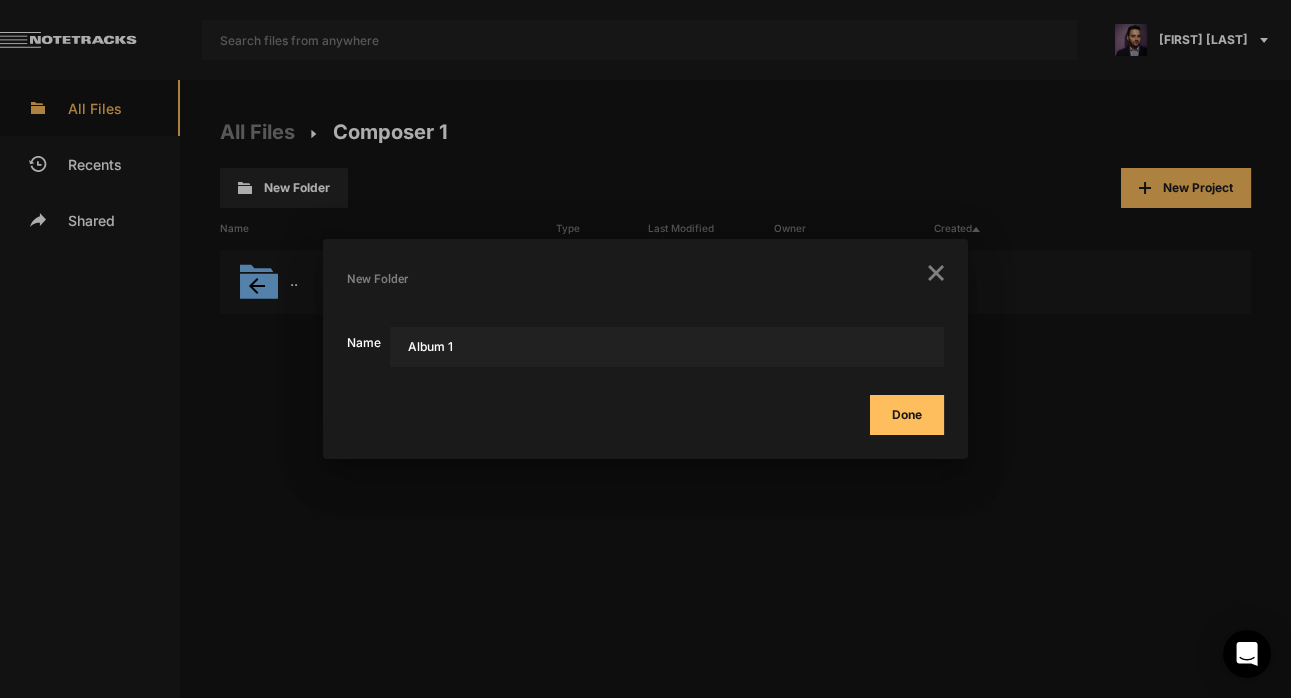 type on "Album 1" 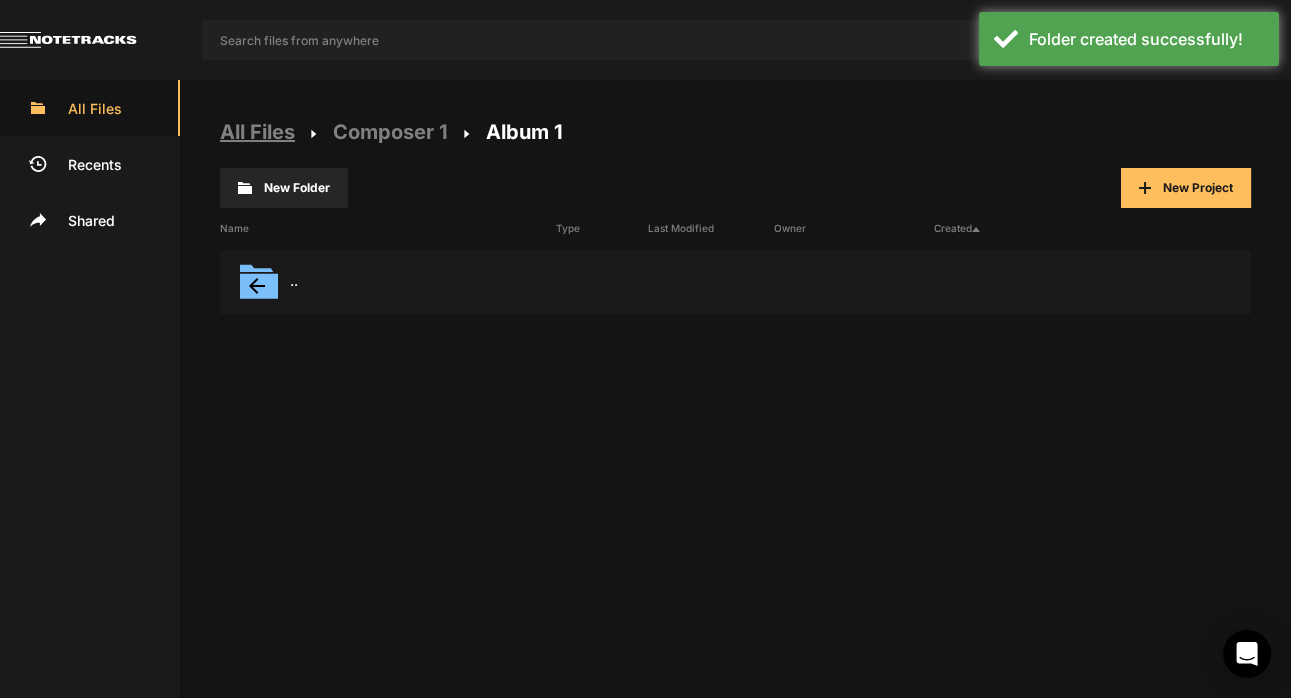 click on "All Files" at bounding box center [257, 132] 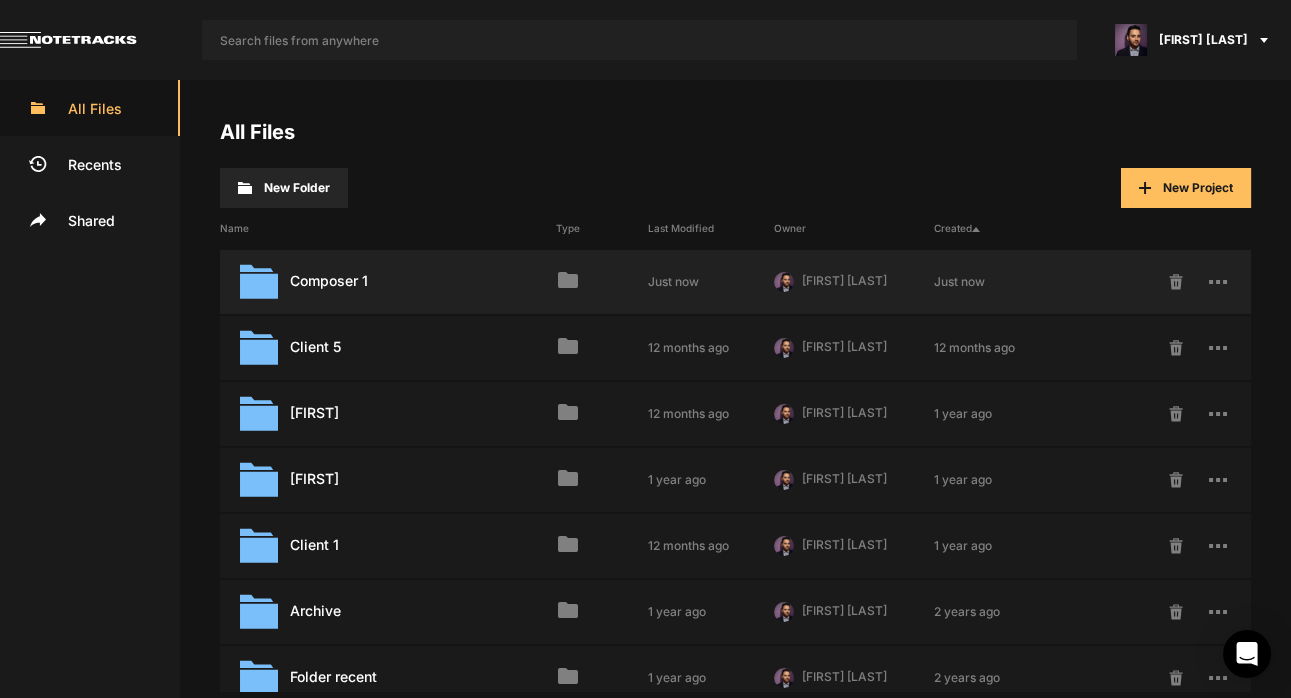 click on "Composer 1   Last Modified: Just now" at bounding box center [388, 282] 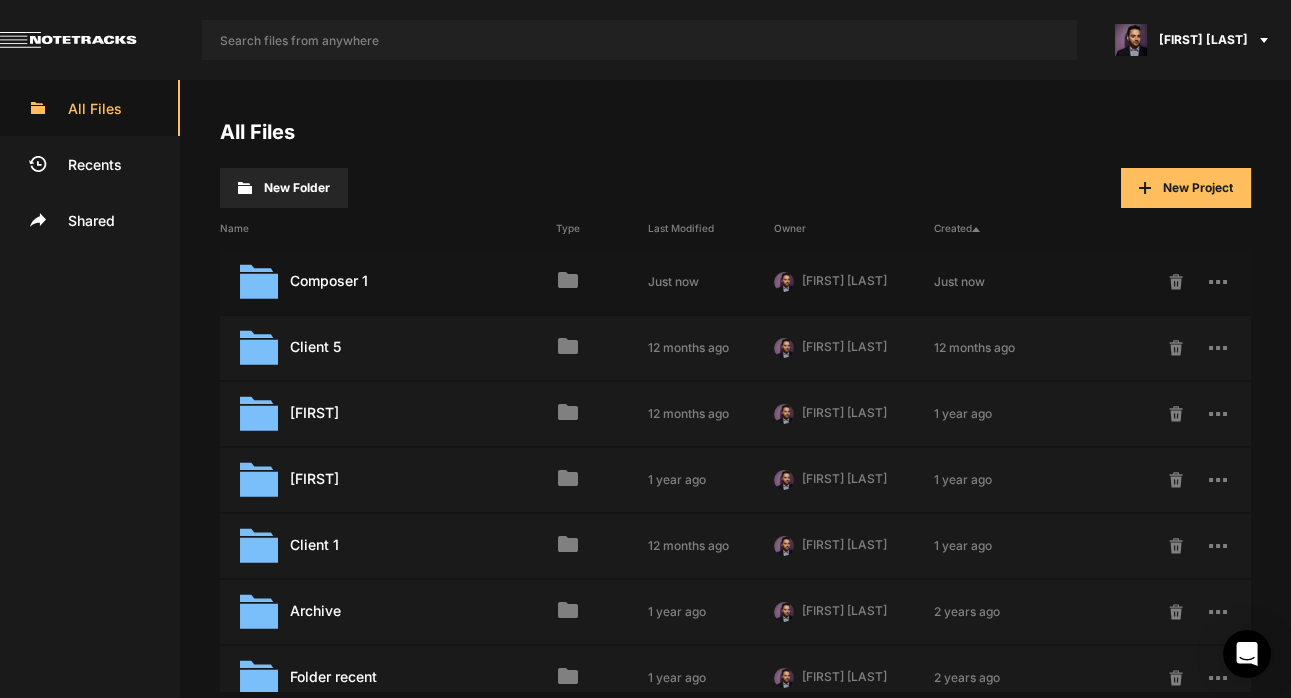 click on "Composer 1   Last Modified: Just now" at bounding box center (388, 282) 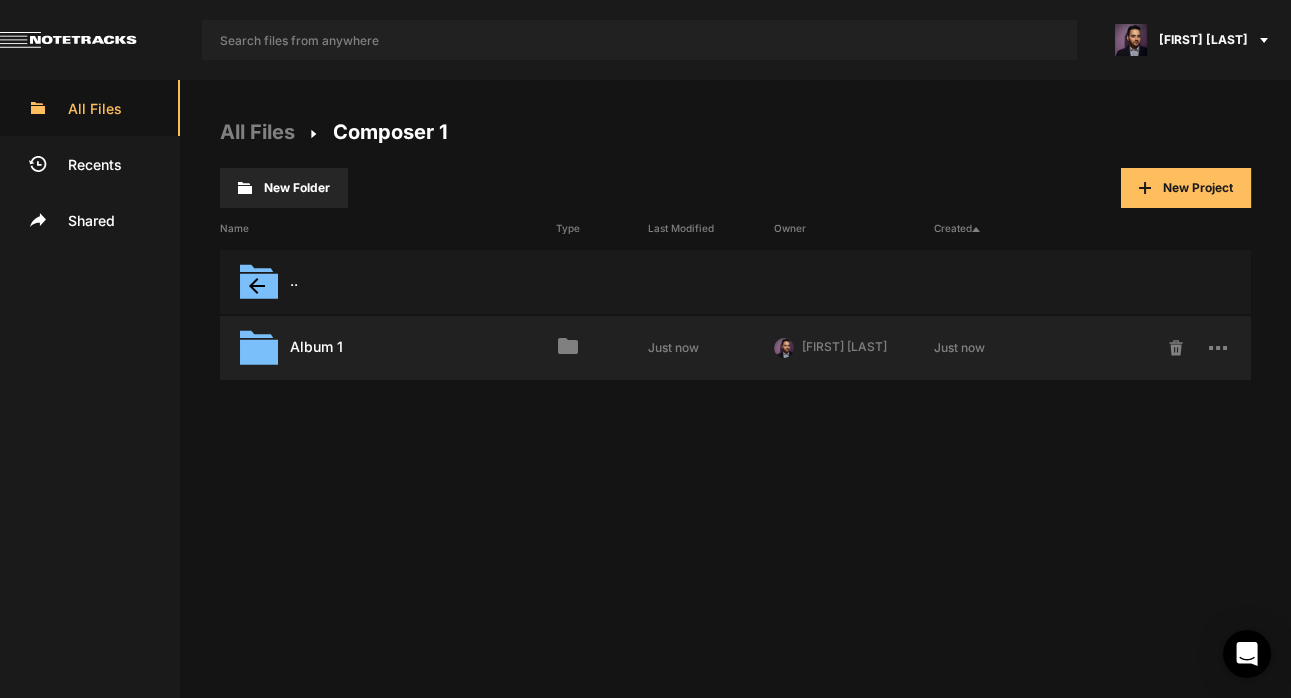 click on "Album 1  Last Modified: Just now" at bounding box center (388, 348) 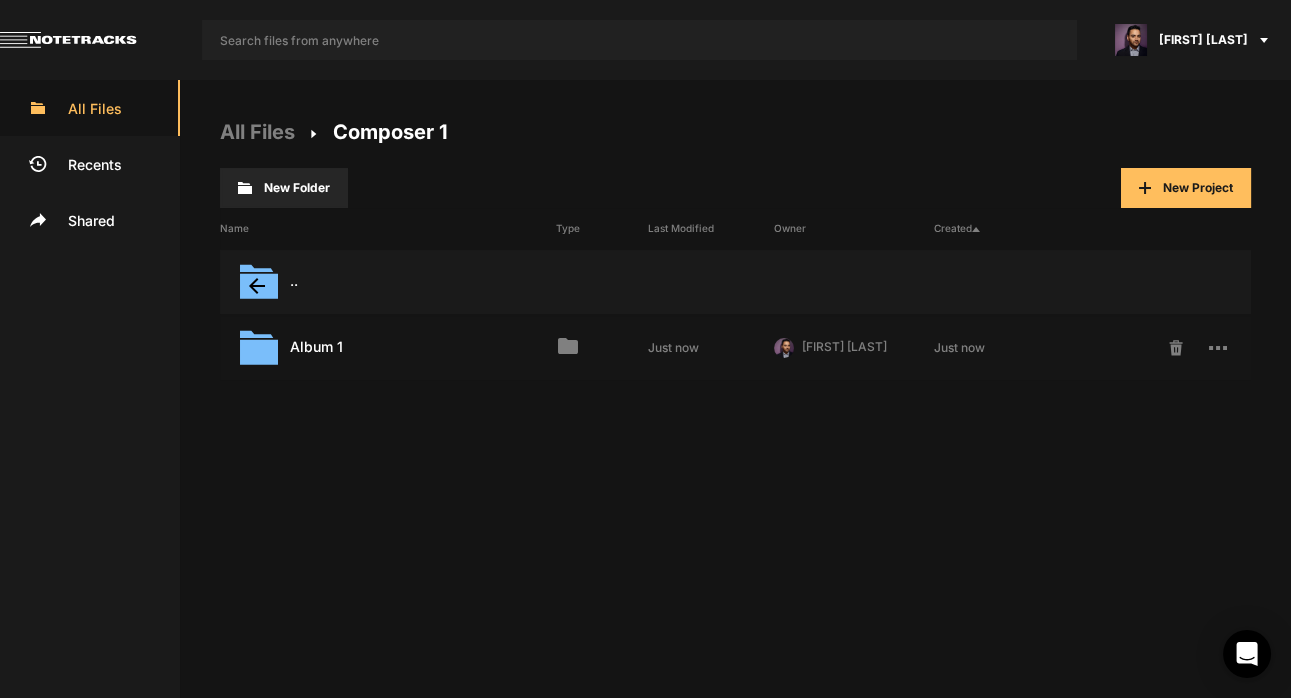 click on "Album 1  Last Modified: Just now" at bounding box center [388, 348] 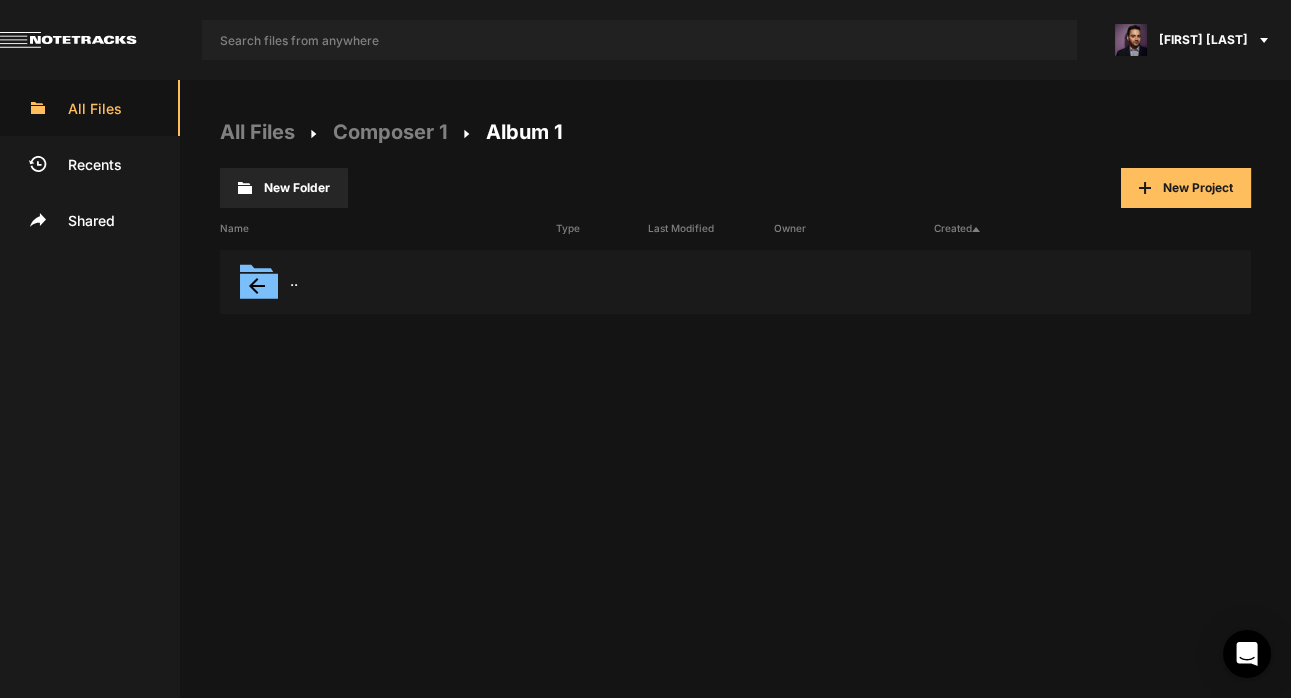 click on "New Folder" at bounding box center (284, 188) 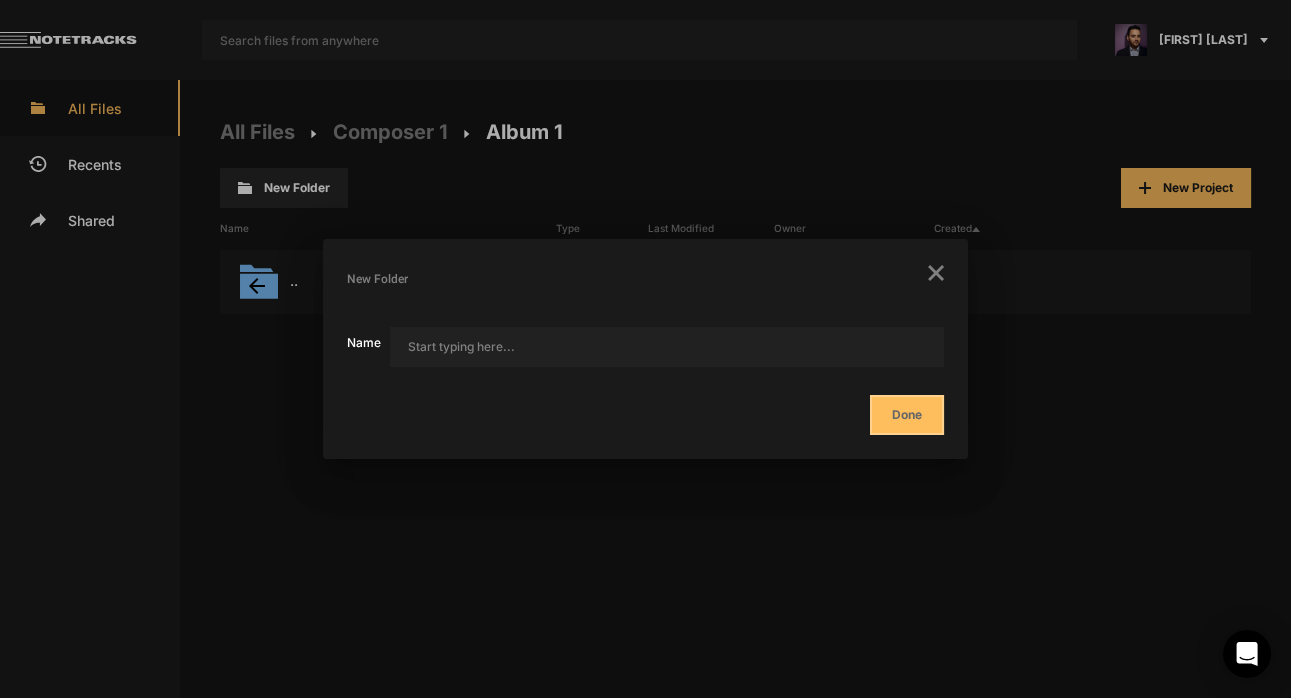 click at bounding box center [936, 273] 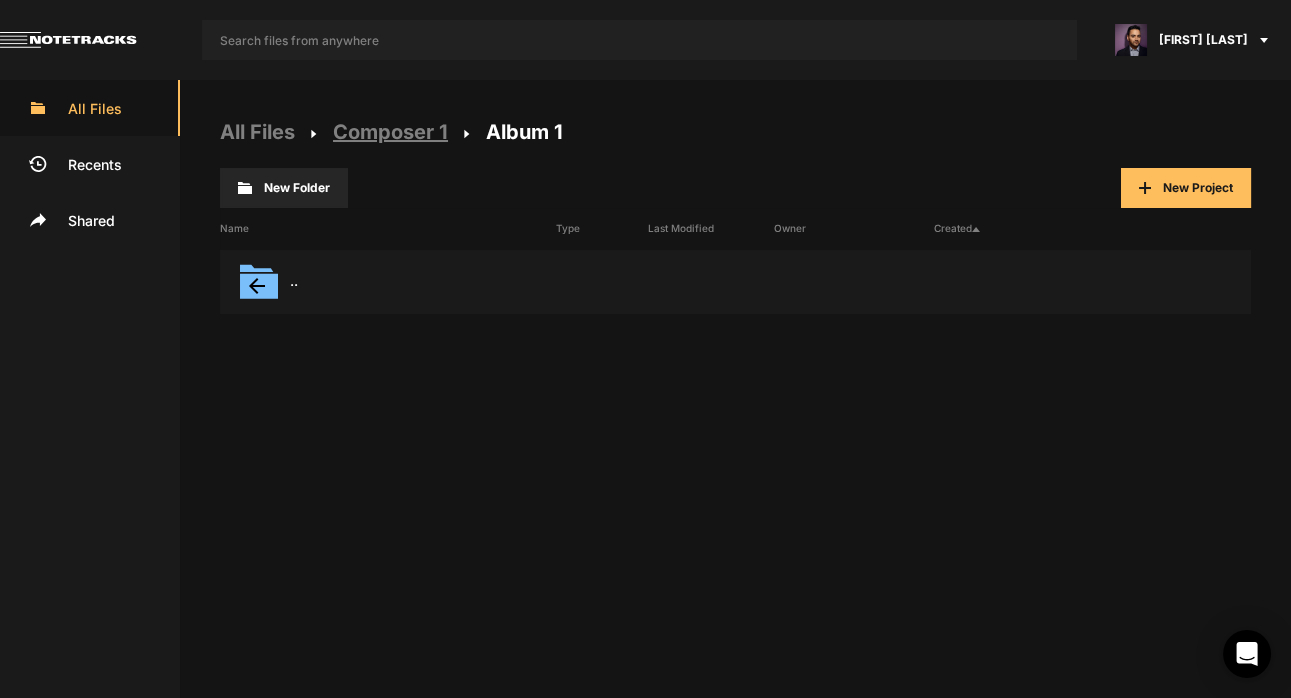 click on "Composer 1" at bounding box center (390, 132) 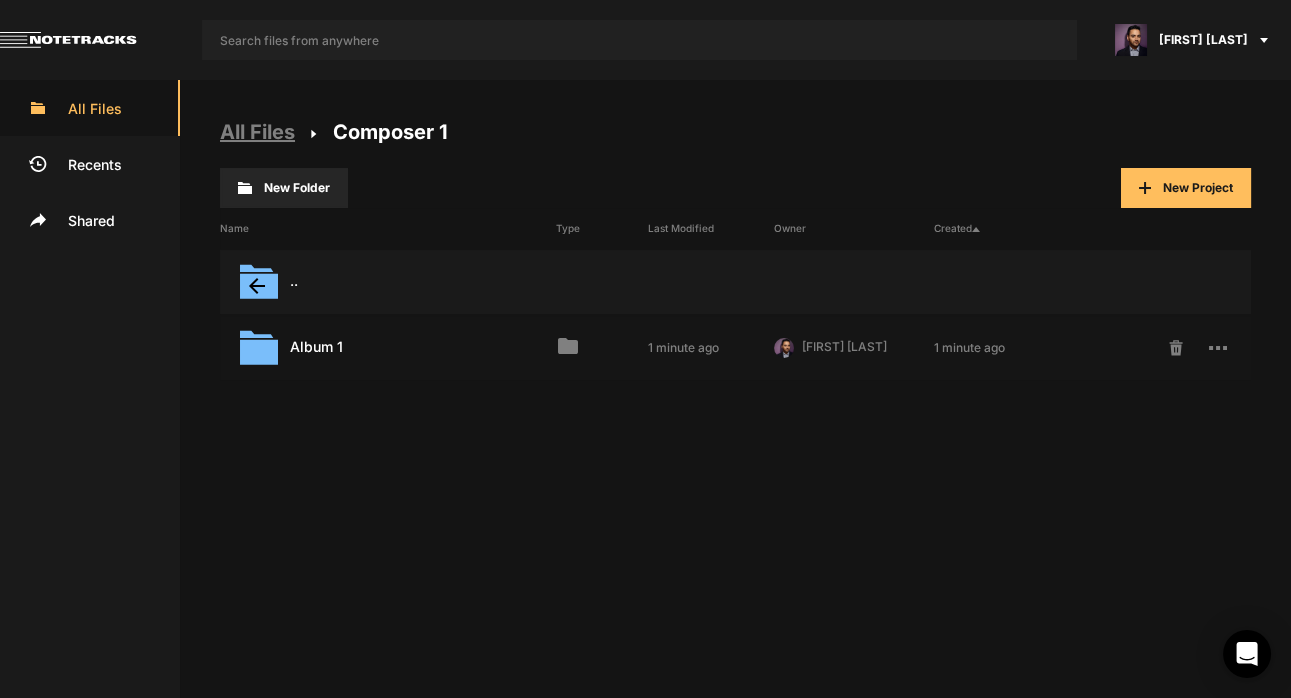 click on "All Files" at bounding box center (257, 132) 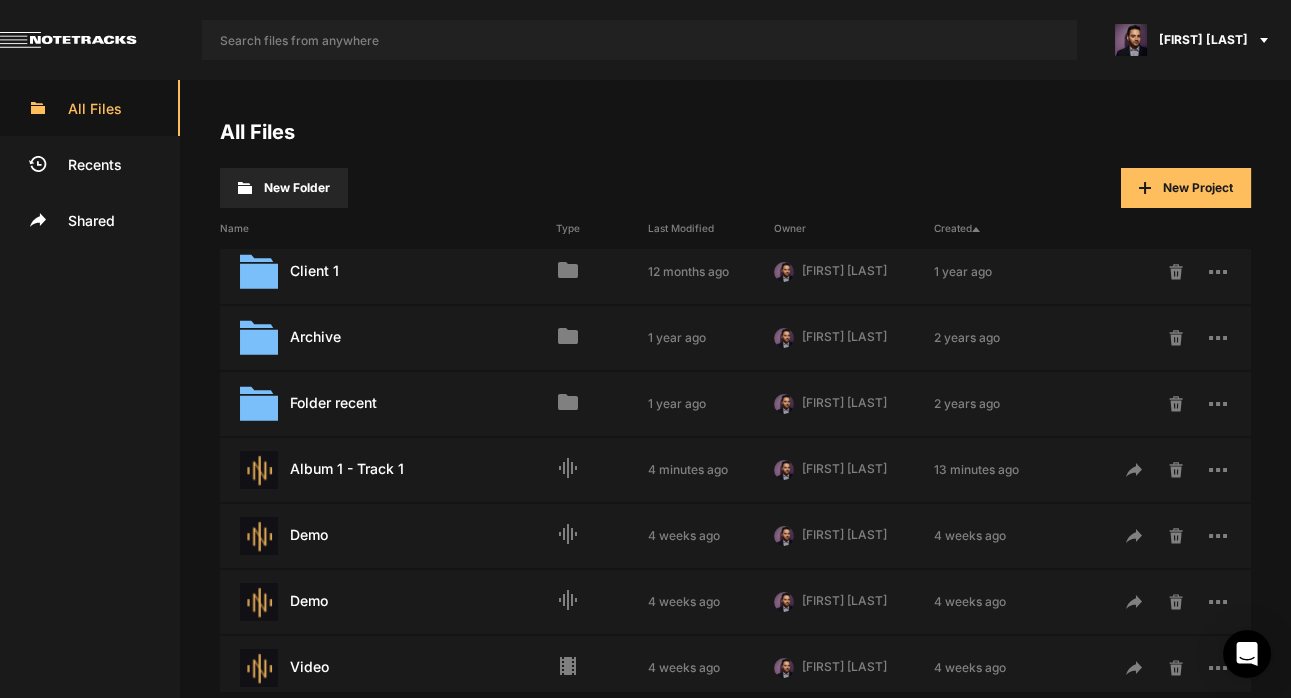 scroll, scrollTop: 306, scrollLeft: 0, axis: vertical 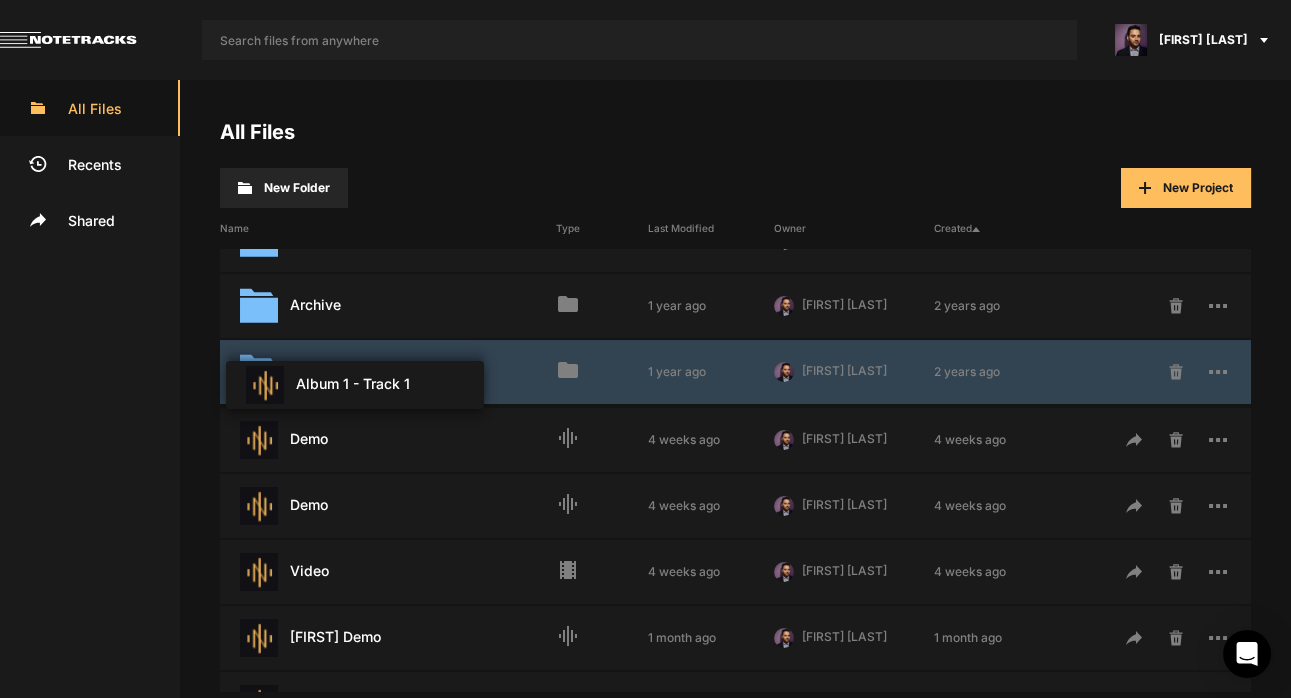 drag, startPoint x: 328, startPoint y: 441, endPoint x: 334, endPoint y: 397, distance: 44.407207 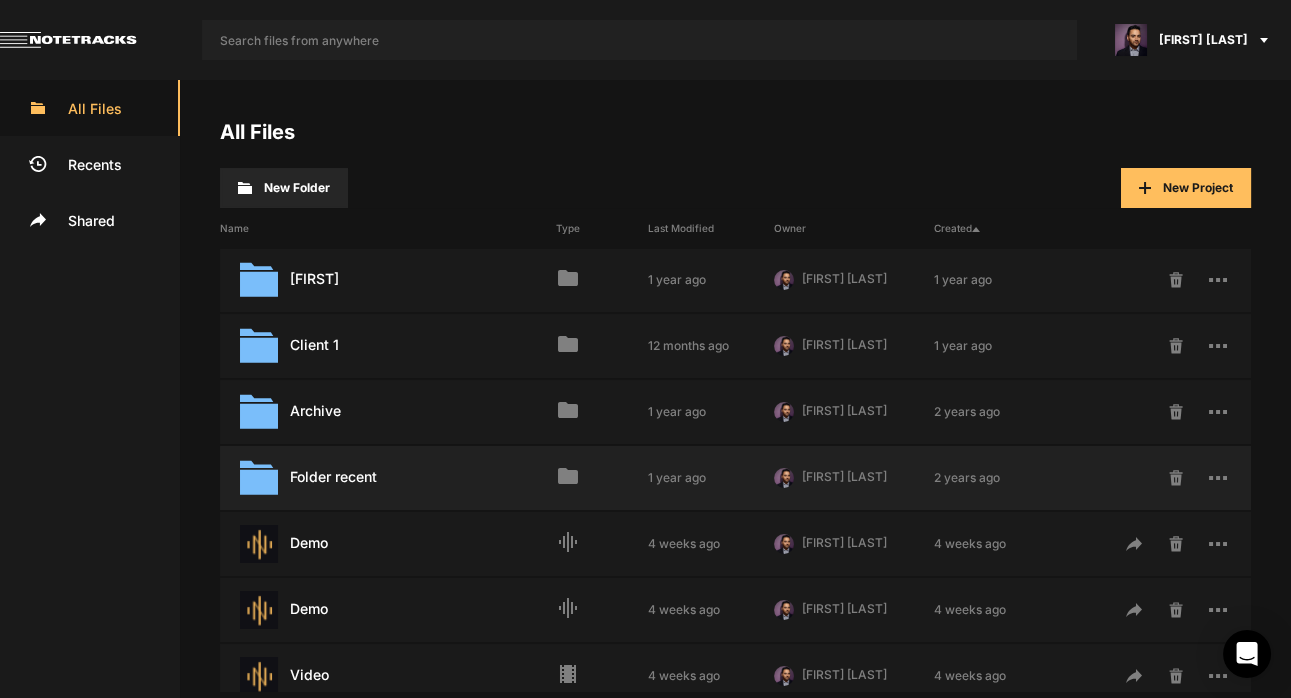 scroll, scrollTop: 0, scrollLeft: 0, axis: both 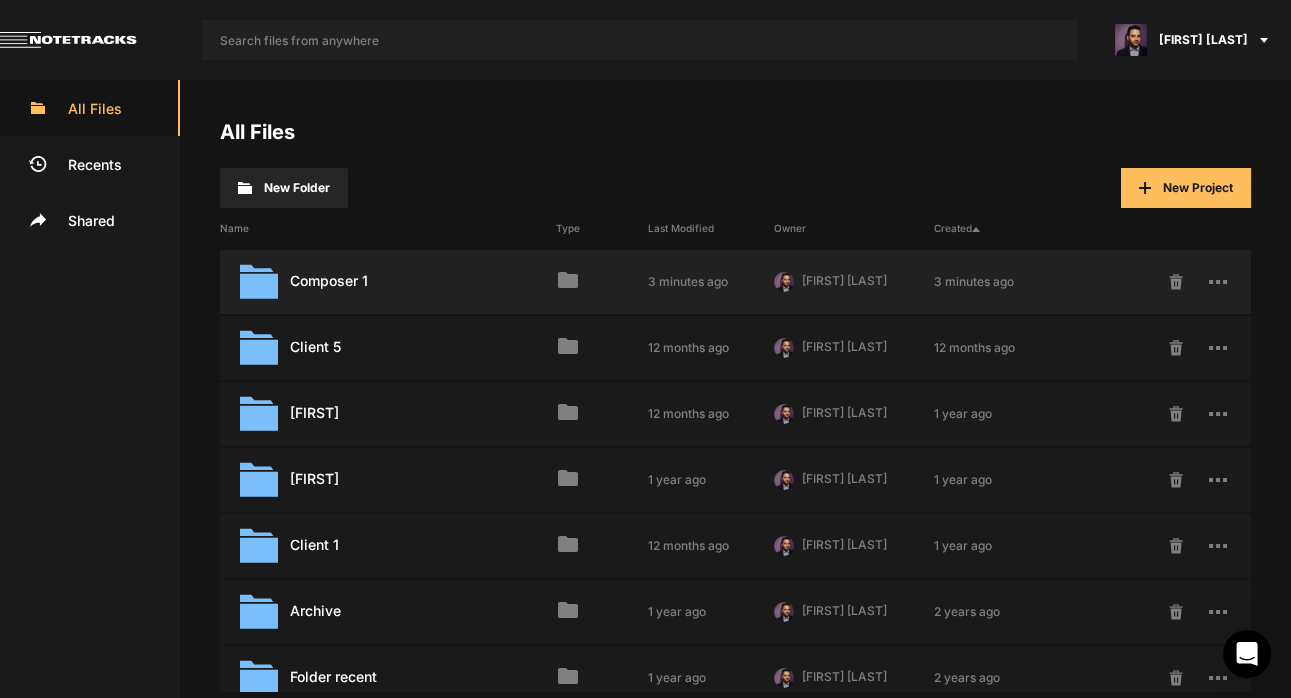 click on "Composer 1   Last Modified: 3 minutes ago" at bounding box center (388, 282) 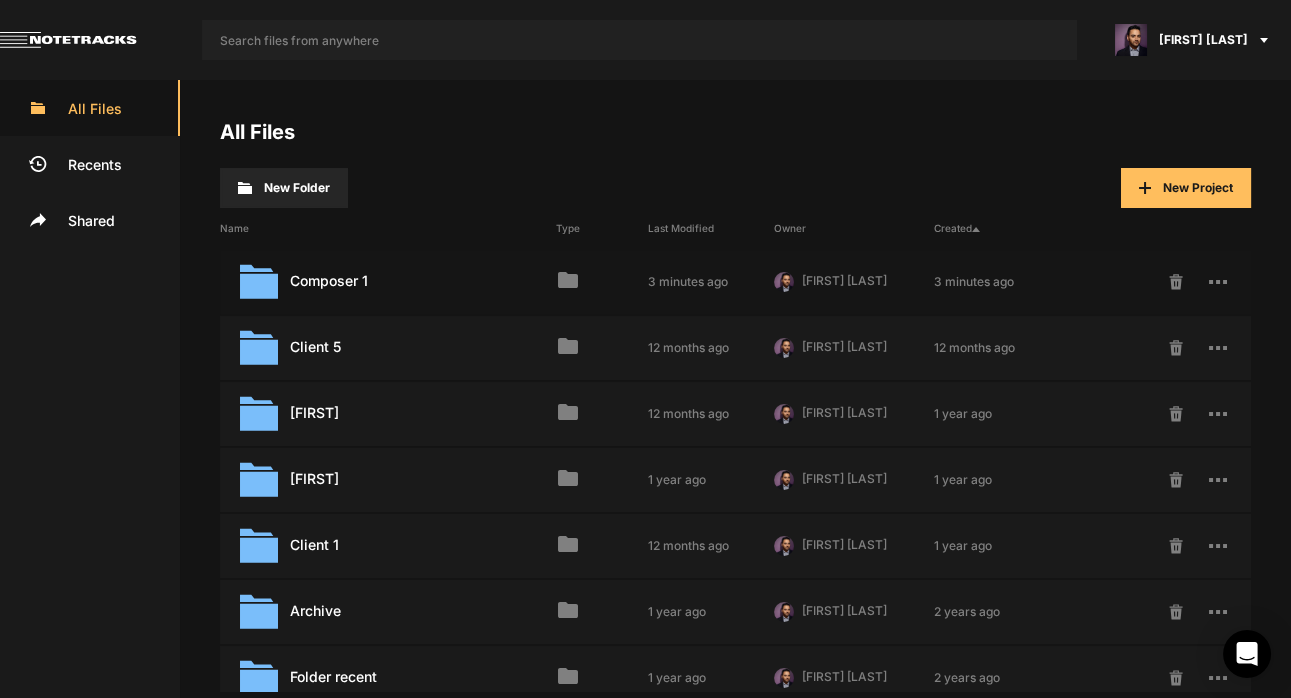 click on "Composer 1   Last Modified: 3 minutes ago" at bounding box center (388, 282) 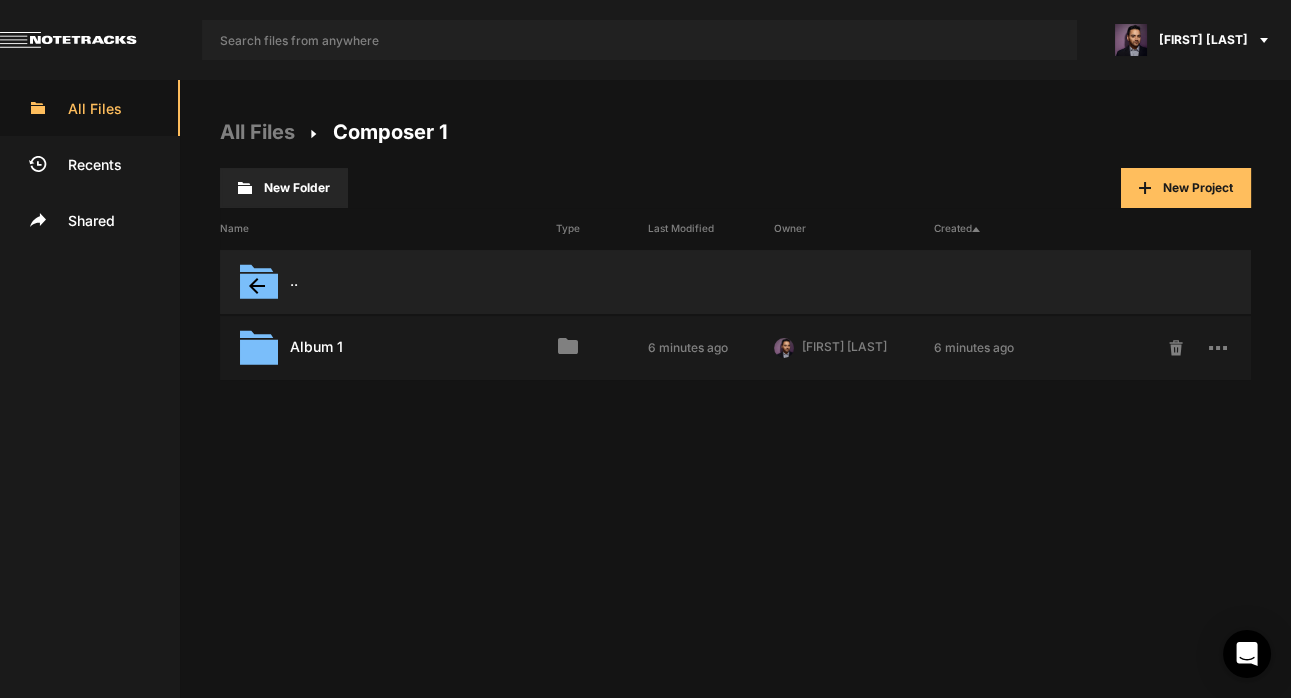 click on "arrow_back  .." at bounding box center [388, 282] 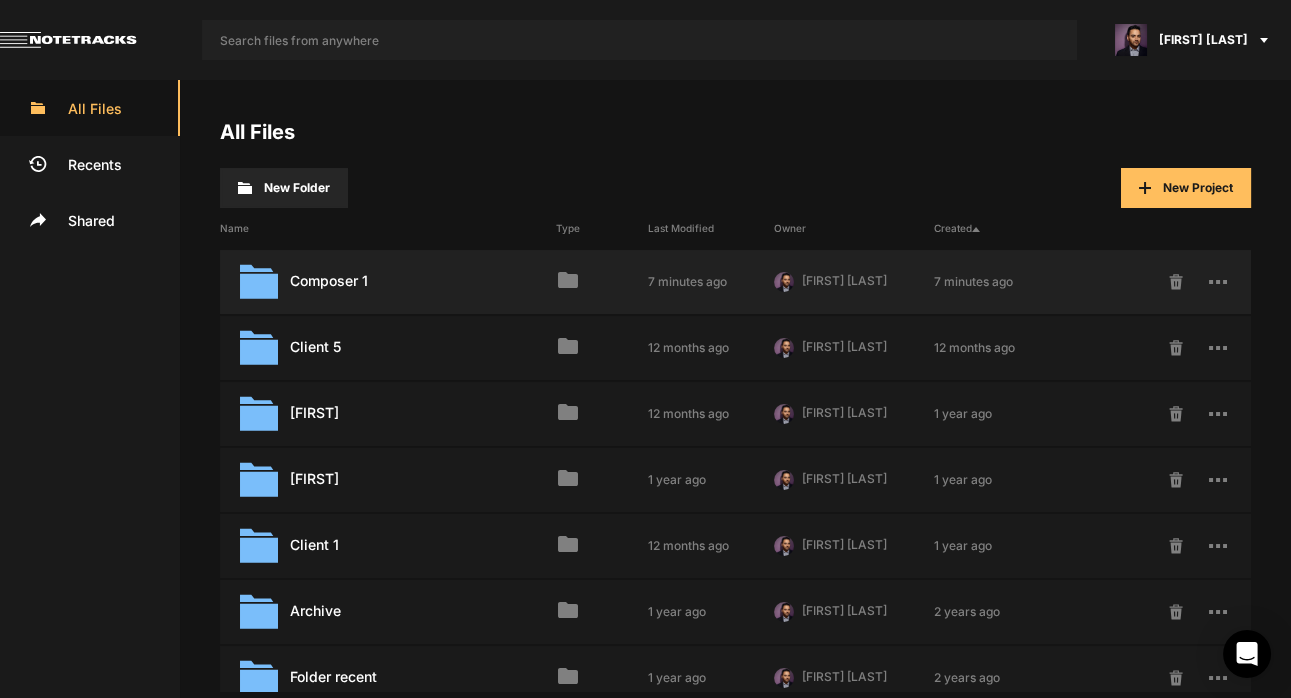 click on "Composer 1   Last Modified: 7 minutes ago" at bounding box center [388, 282] 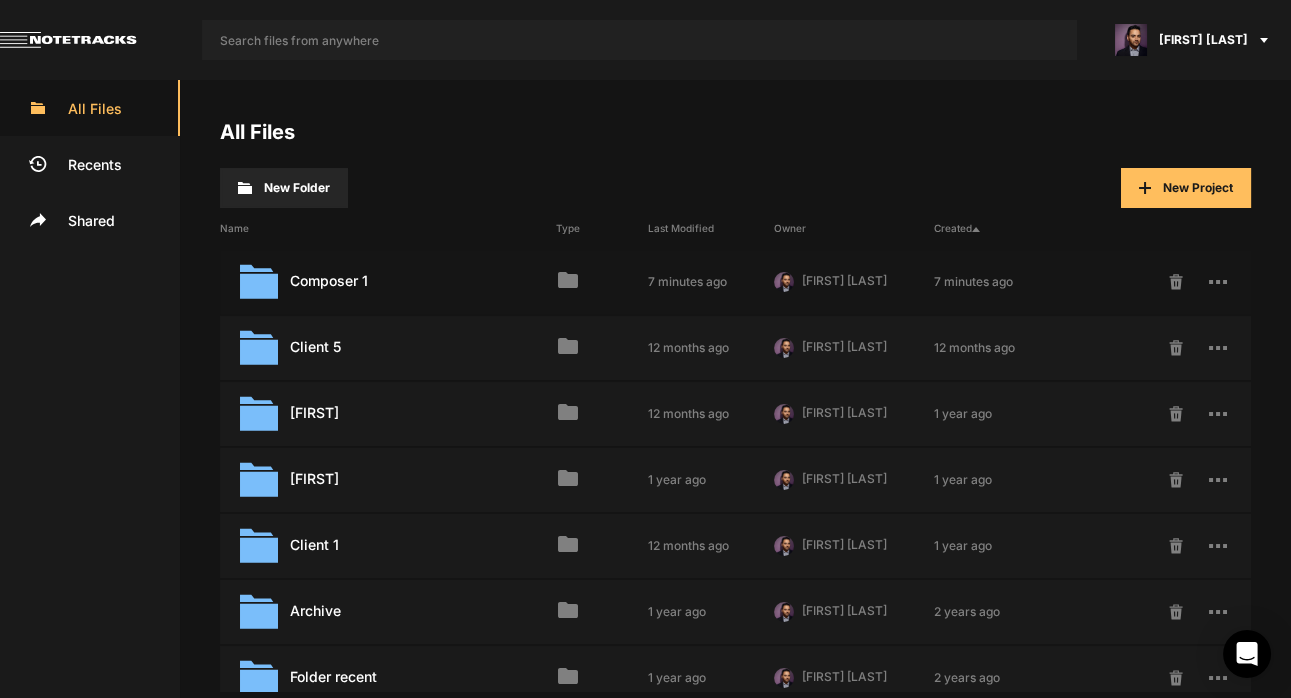 click on "Recents" at bounding box center (90, 164) 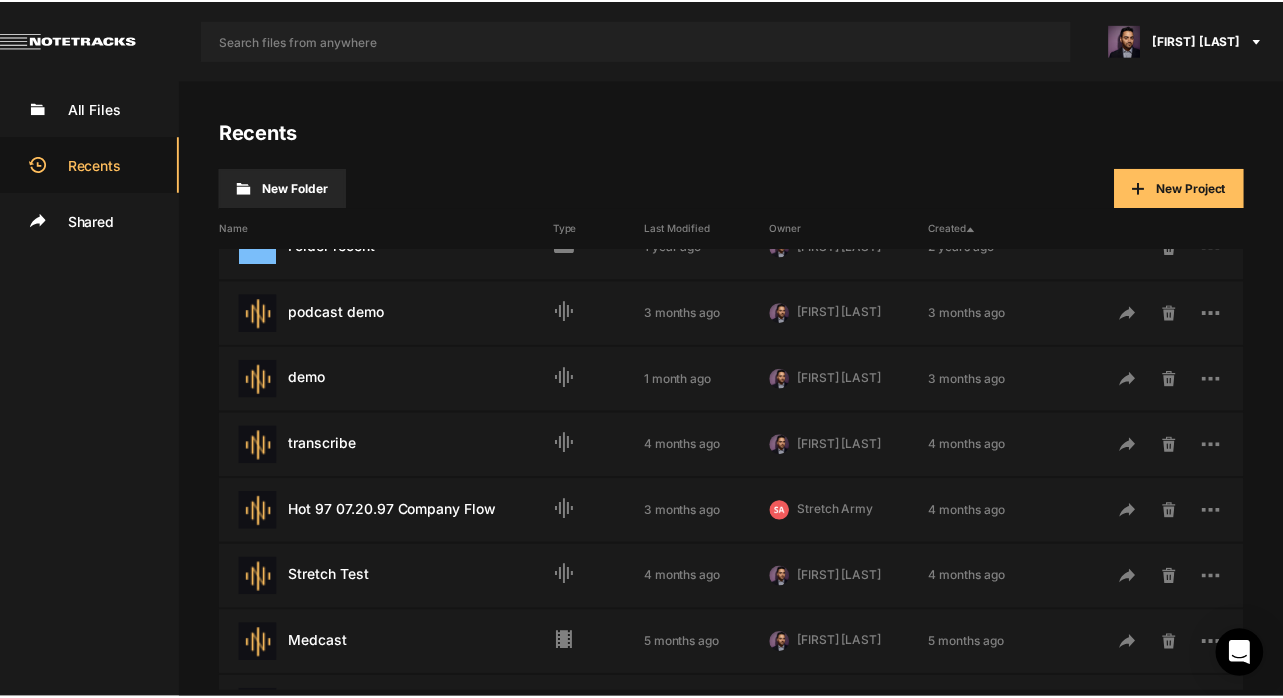 scroll, scrollTop: 439, scrollLeft: 0, axis: vertical 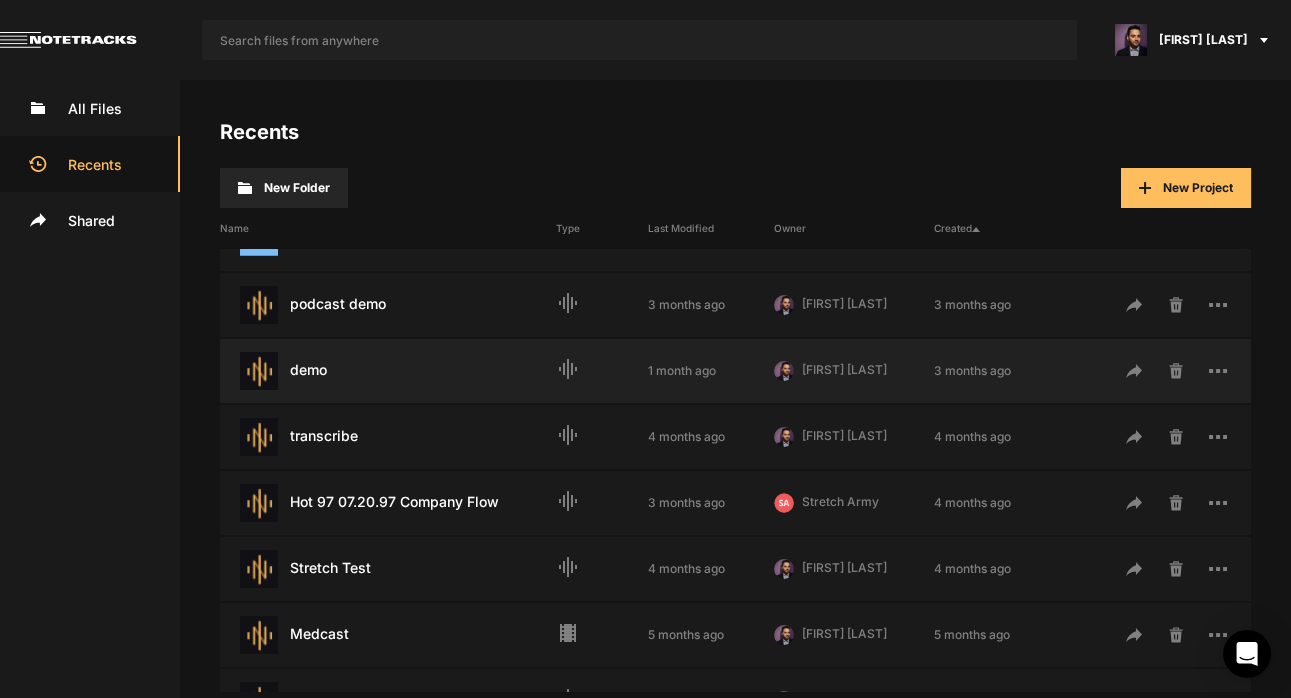 click on "demo  Last Modified: 1 month ago" at bounding box center (388, 371) 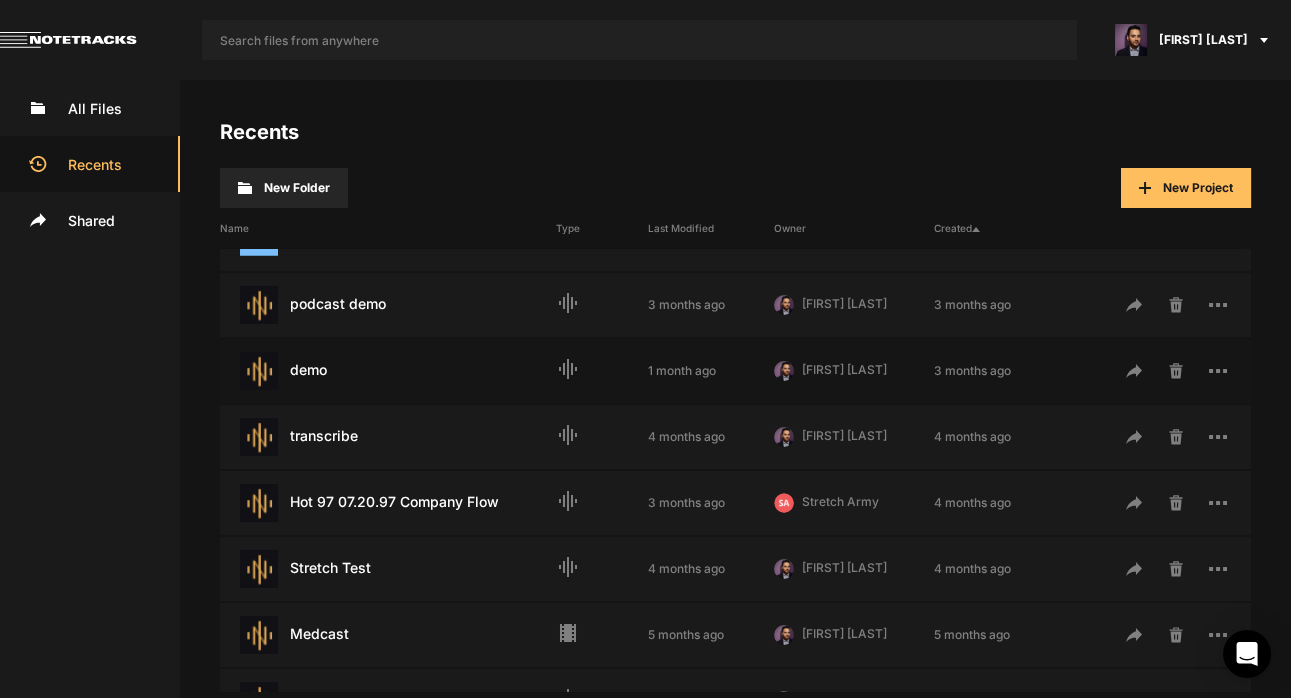 click on "demo  Last Modified: 1 month ago" at bounding box center (388, 371) 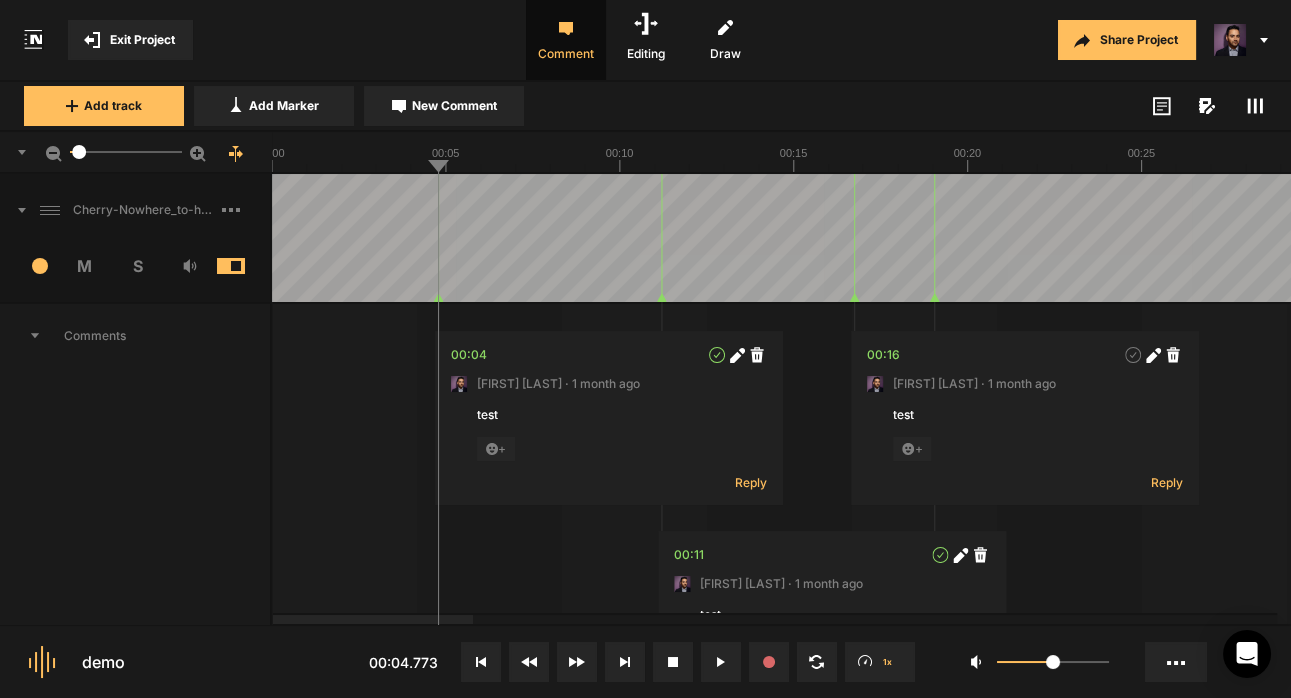 click at bounding box center [1110, 106] 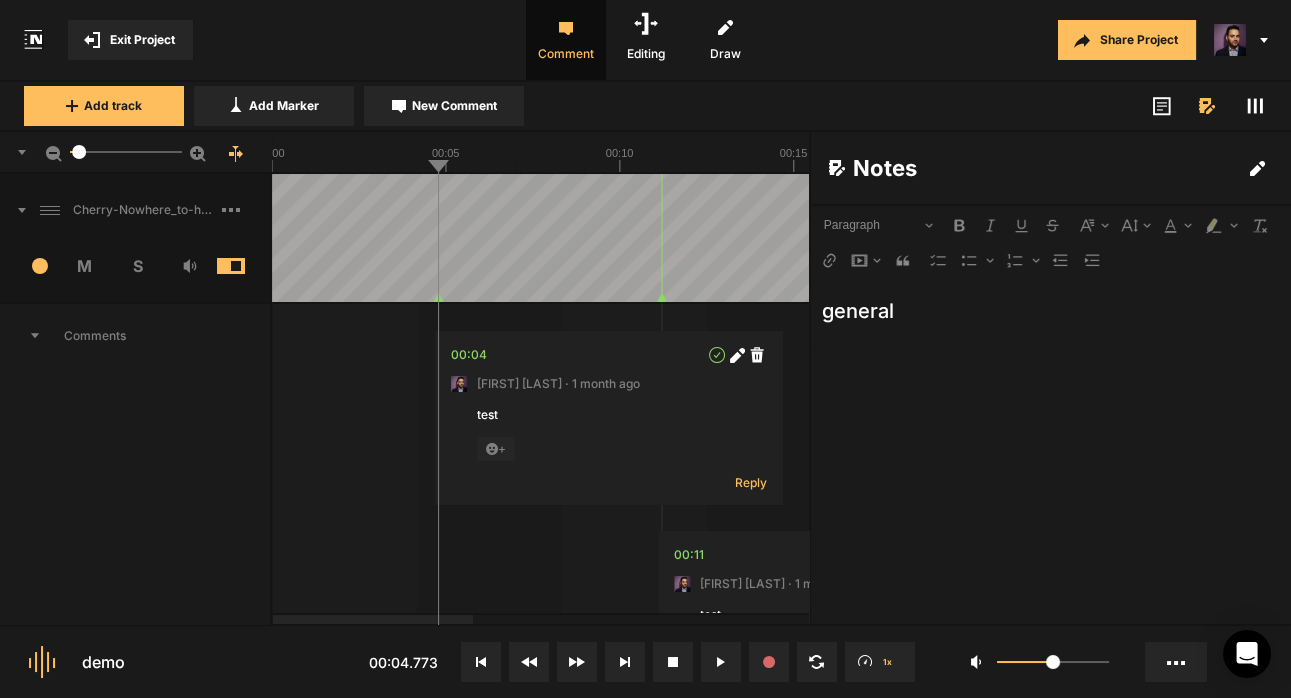 click on "general" at bounding box center [1051, 311] 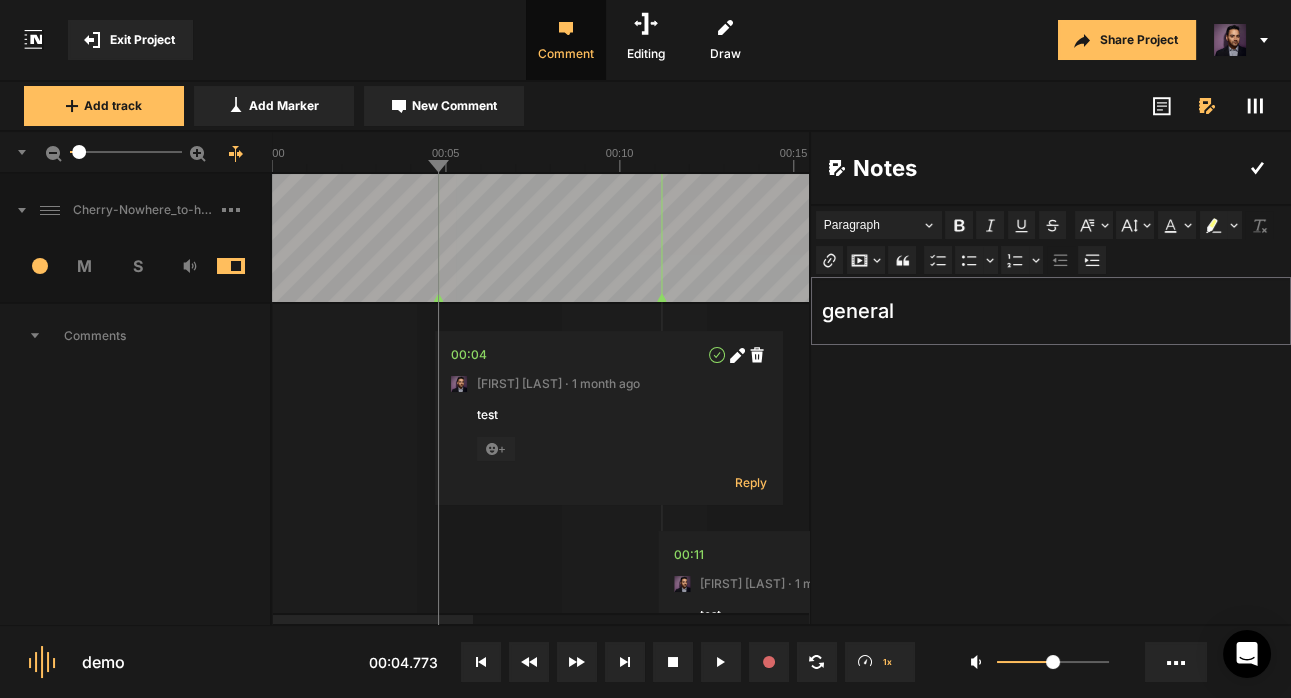 click on "general" at bounding box center [1051, 311] 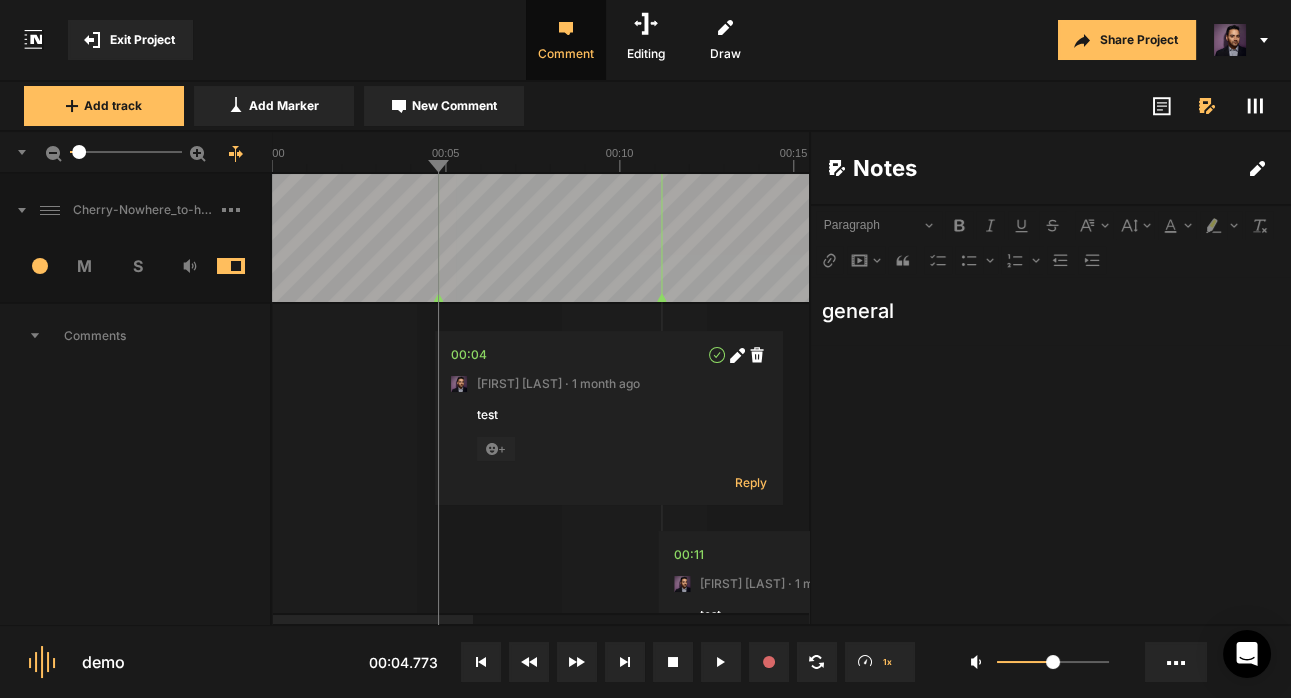 click at bounding box center (1205, 105) 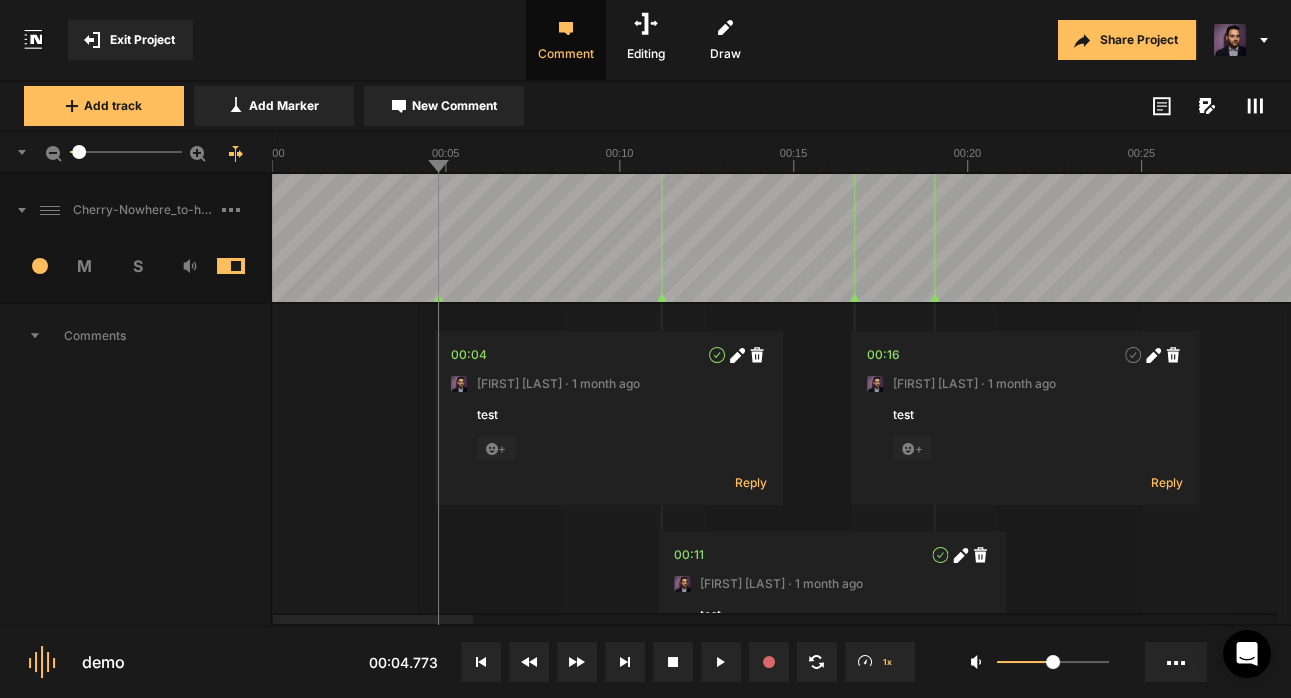 click at bounding box center (1209, 110) 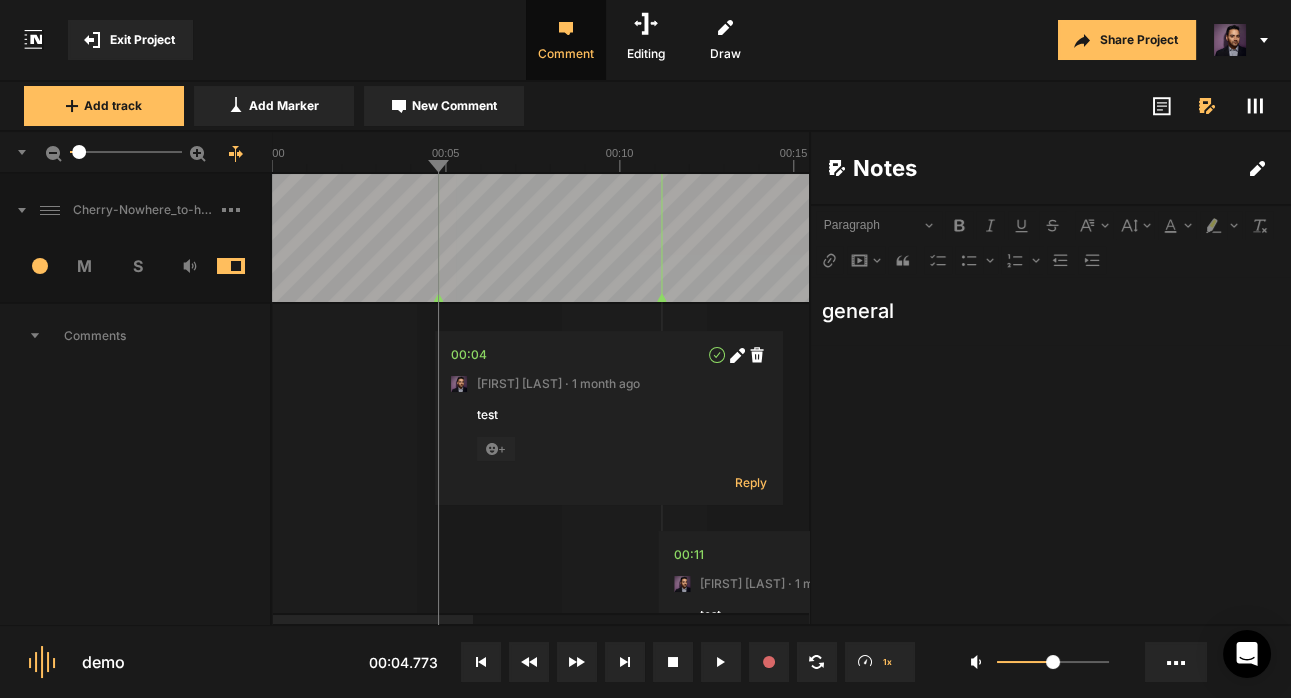 click on "general" at bounding box center (1051, 450) 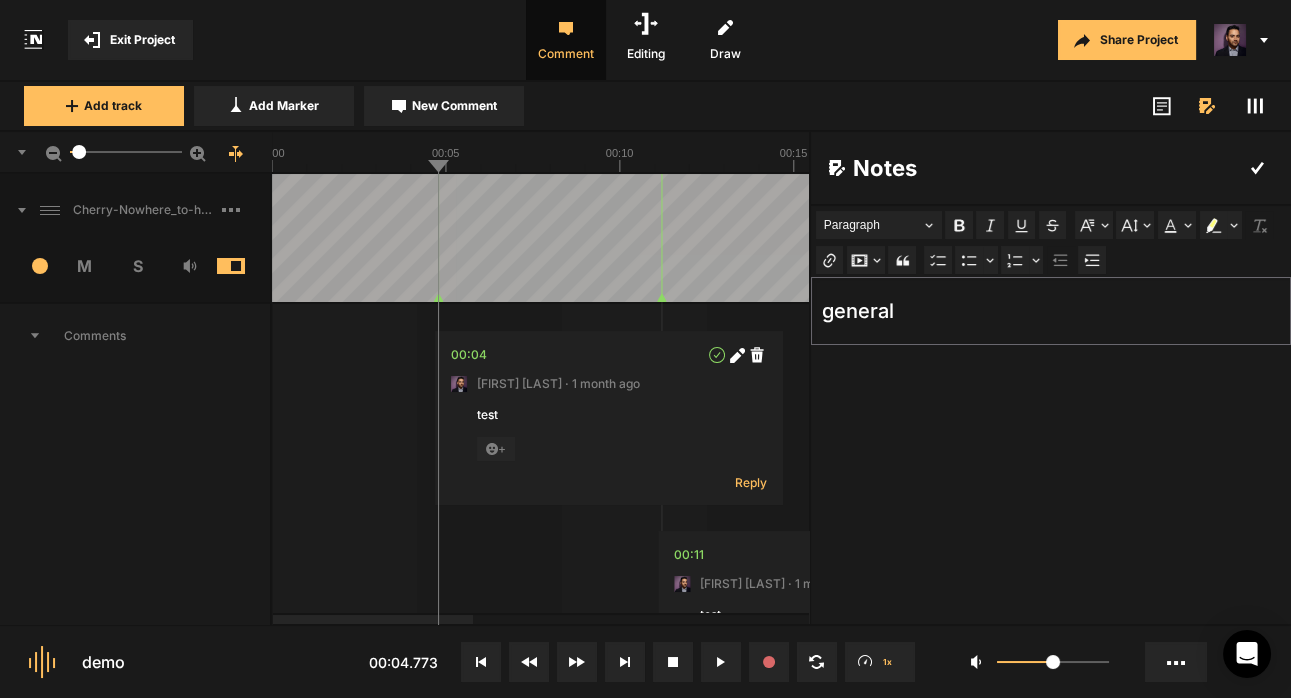 click at bounding box center [1205, 105] 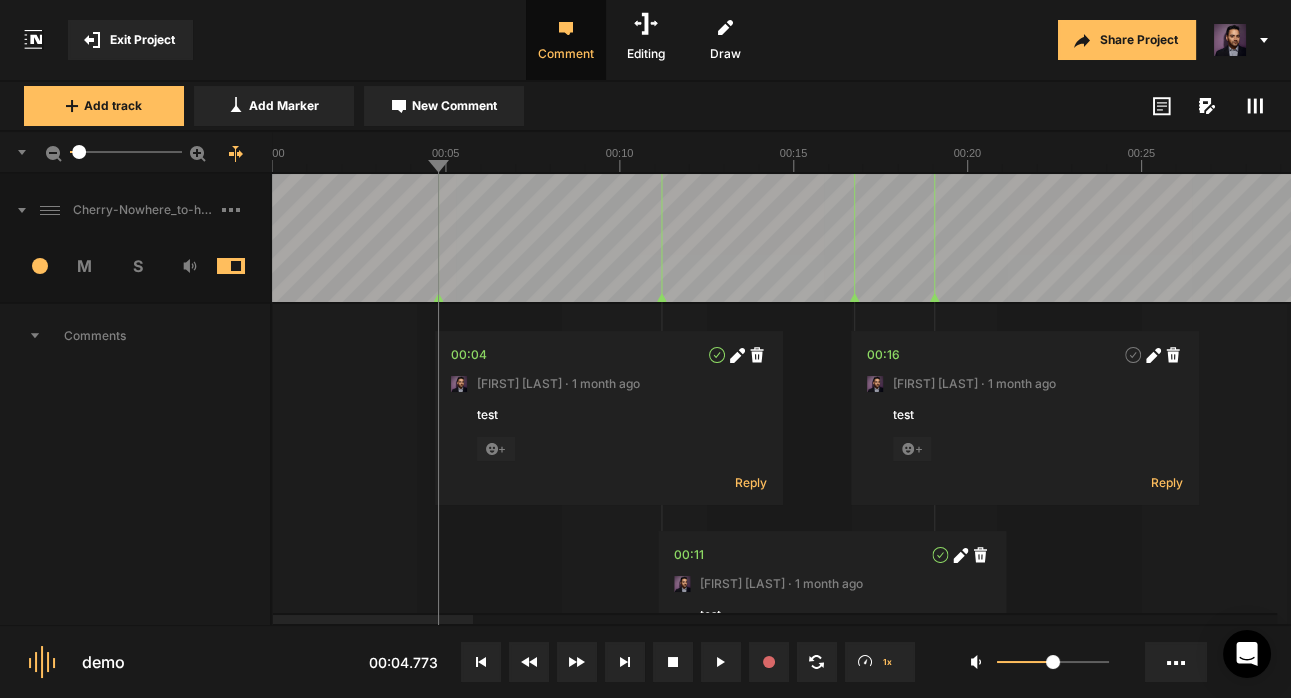 click at bounding box center (1205, 105) 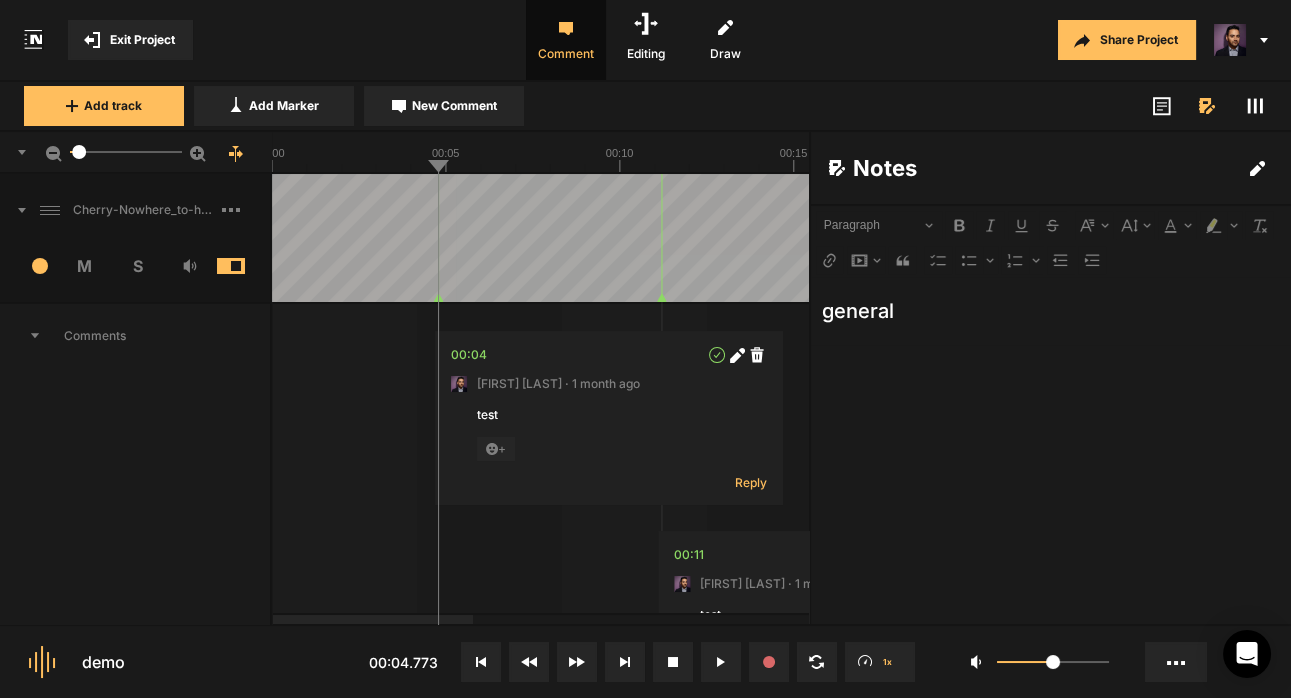 click on "general" at bounding box center [1051, 311] 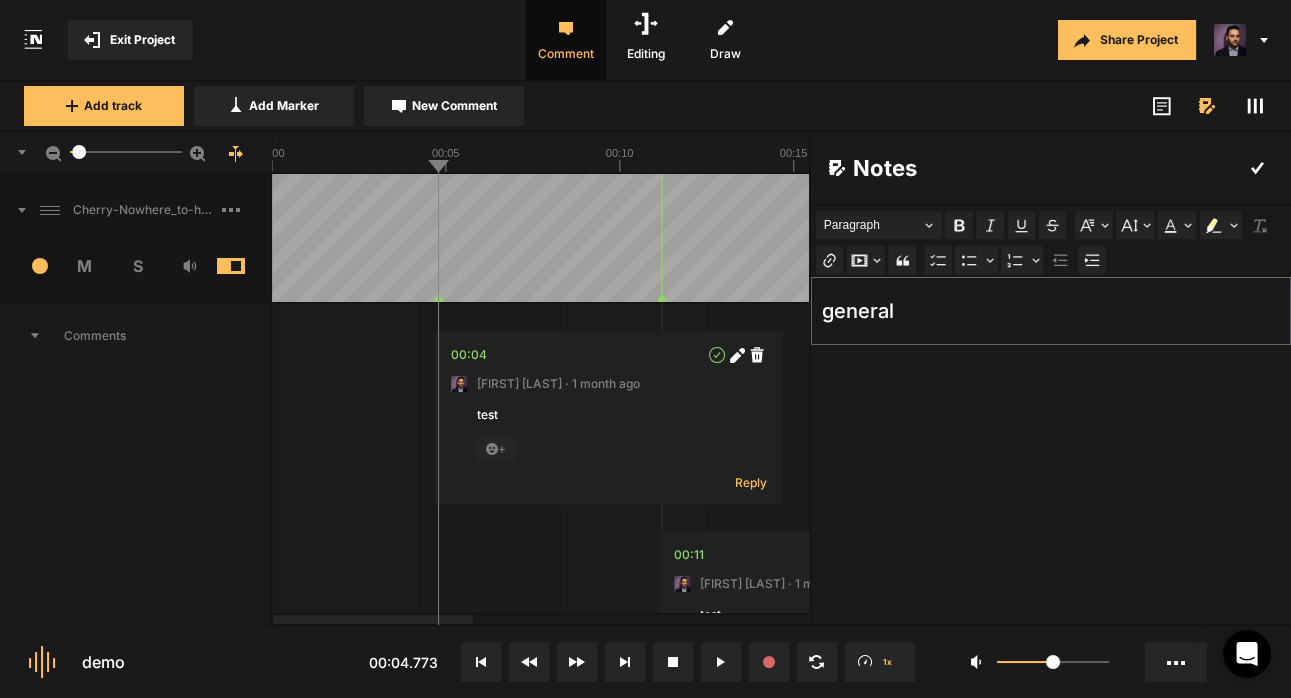 click on "general" at bounding box center (1051, 311) 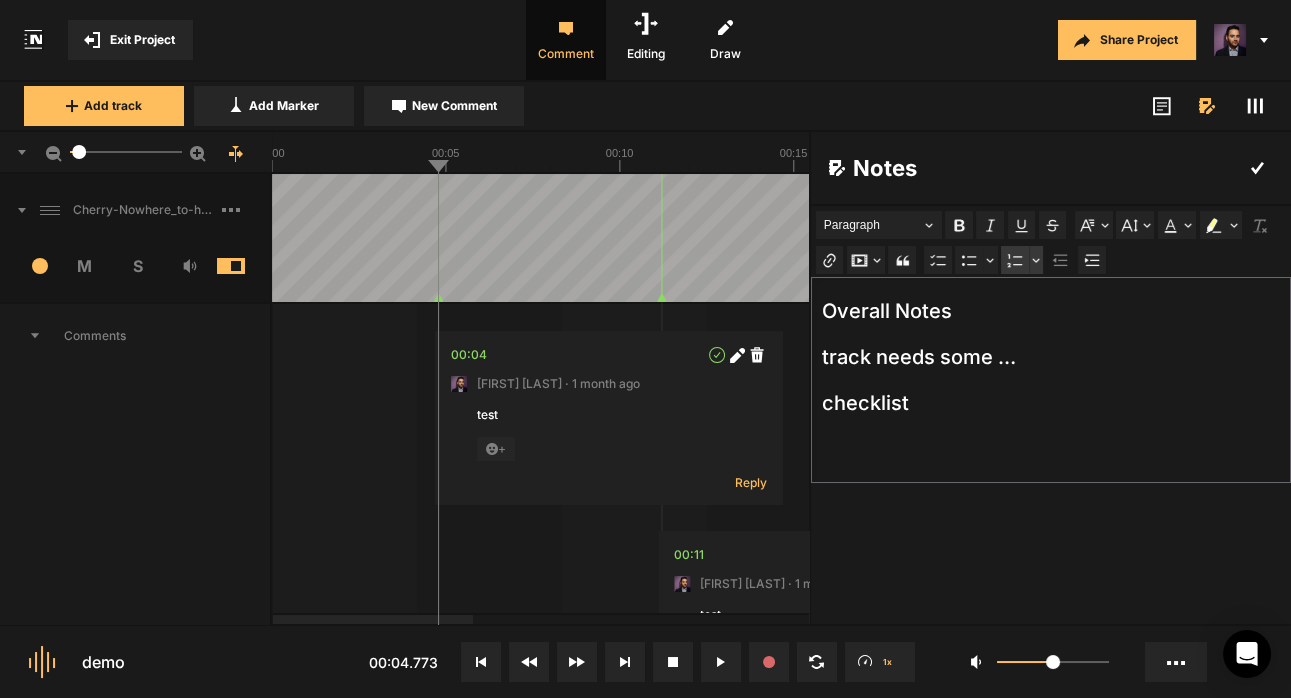 click on "Numbered List Numbered List" at bounding box center [1015, 260] 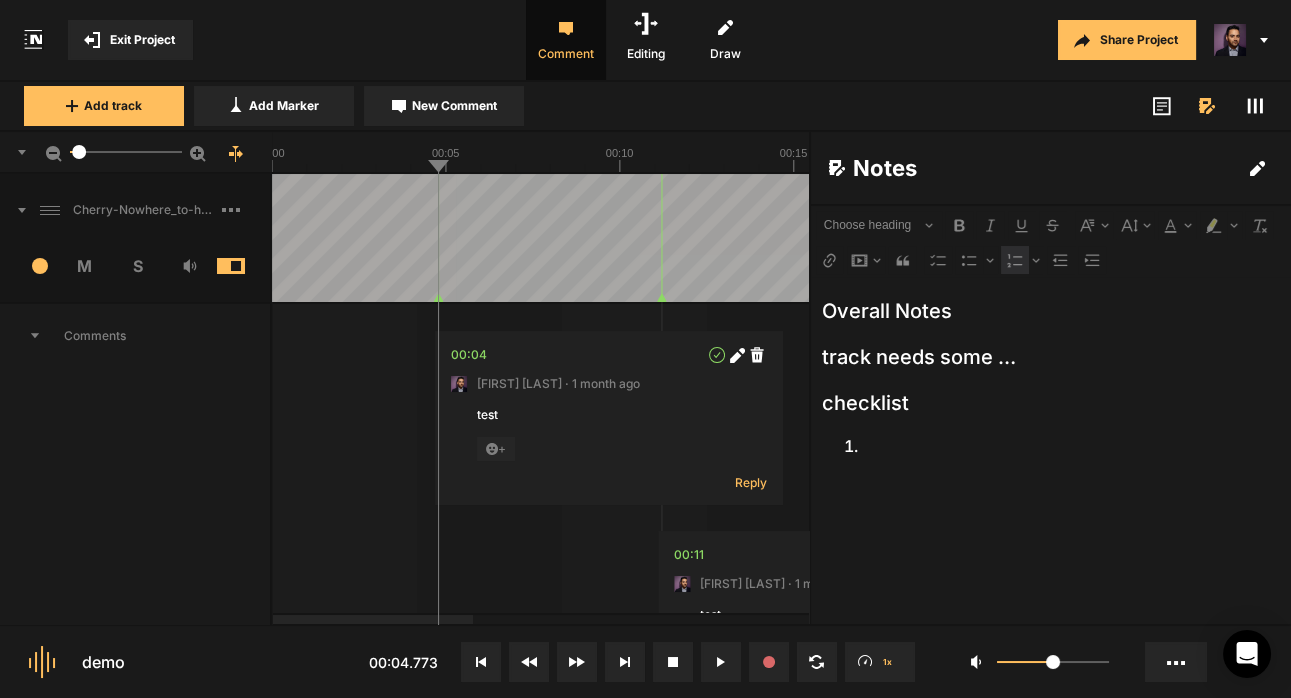 click at bounding box center (1207, 106) 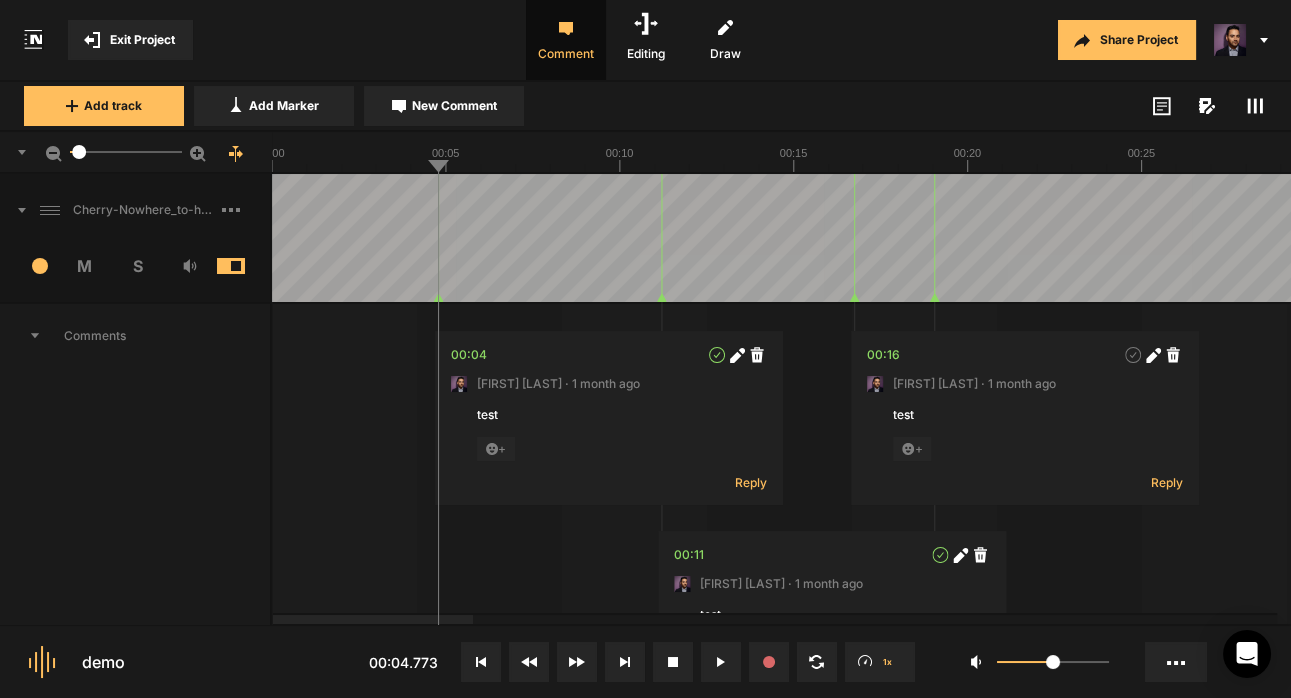 click at bounding box center (1207, 106) 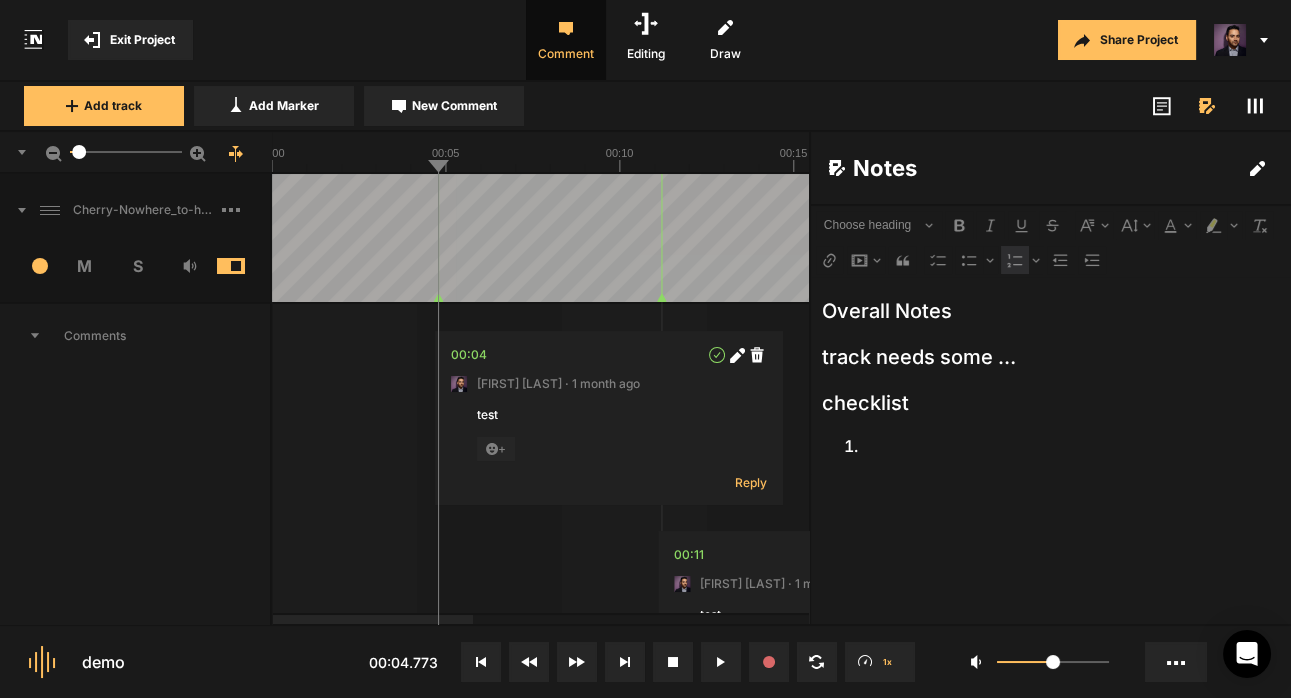 click at bounding box center [1207, 106] 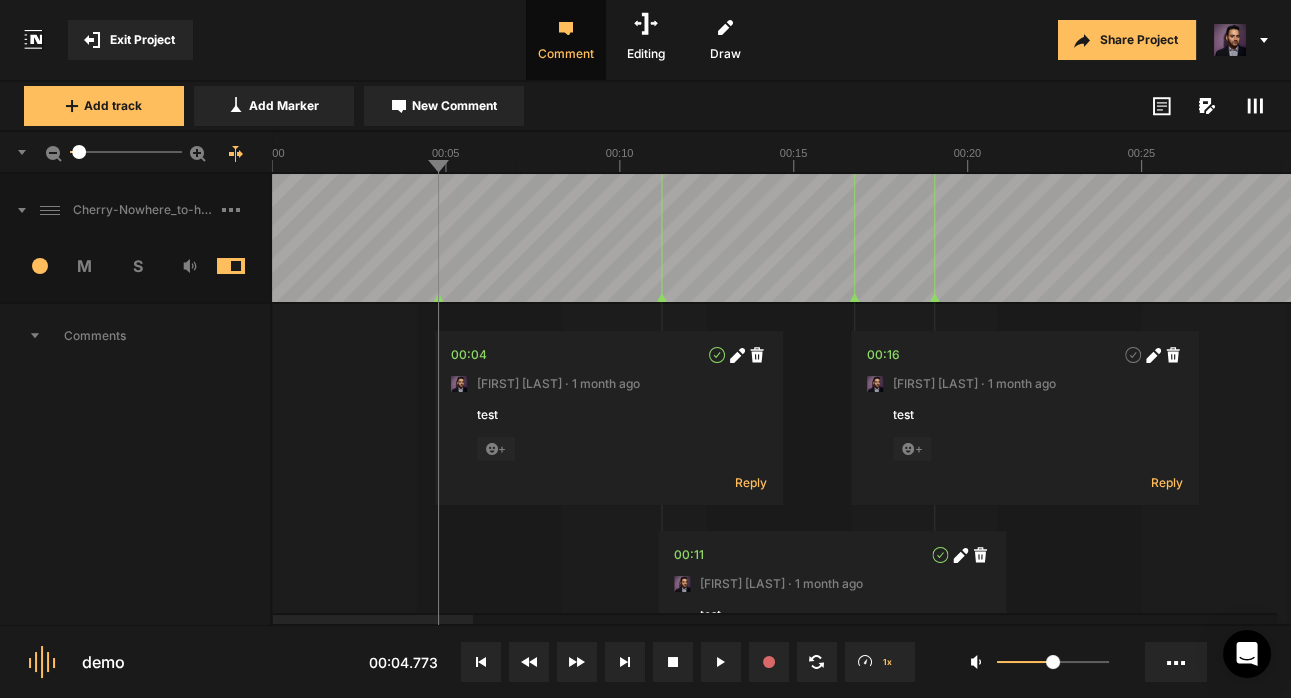 click at bounding box center [1243, 40] 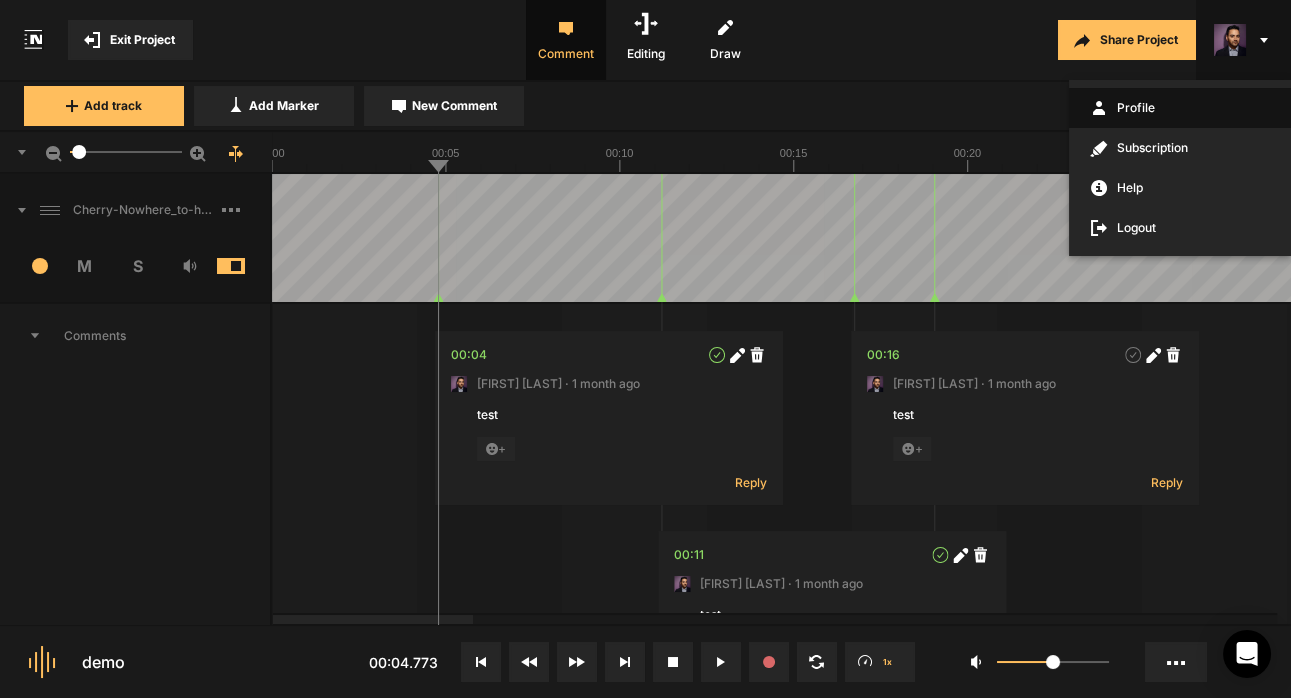 click on "Profile" at bounding box center (1180, 108) 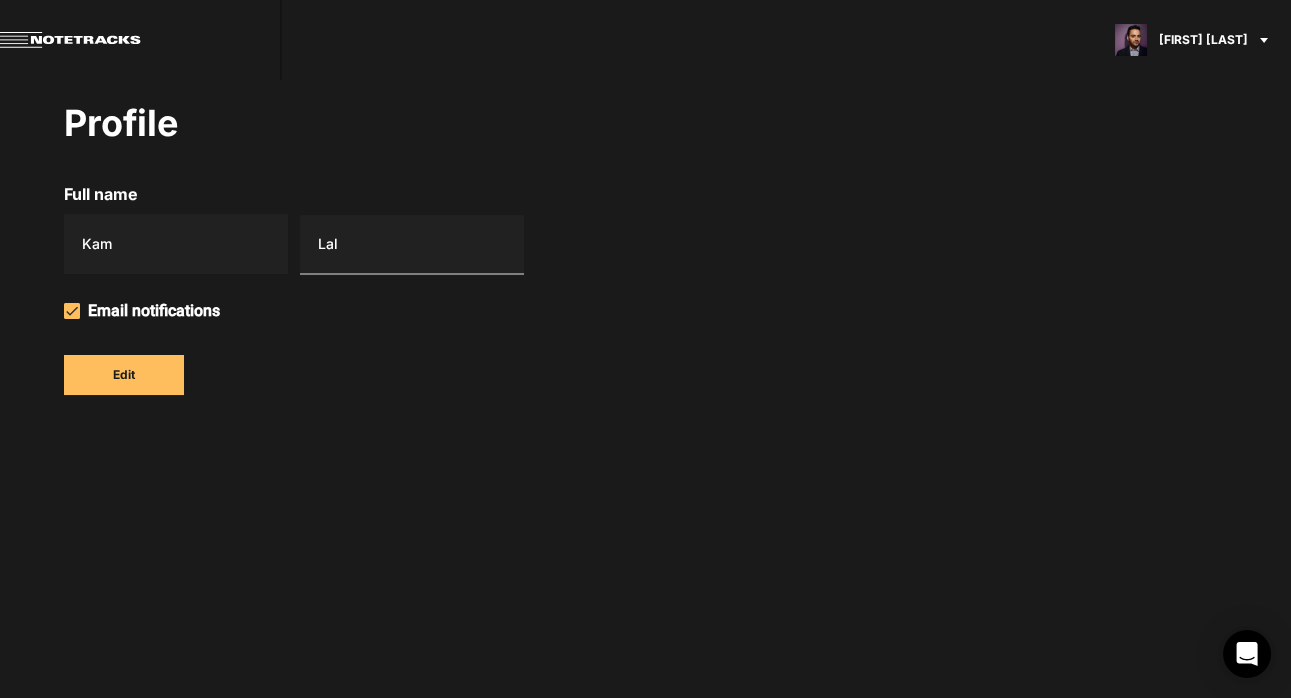 click on "Lal" at bounding box center [412, 245] 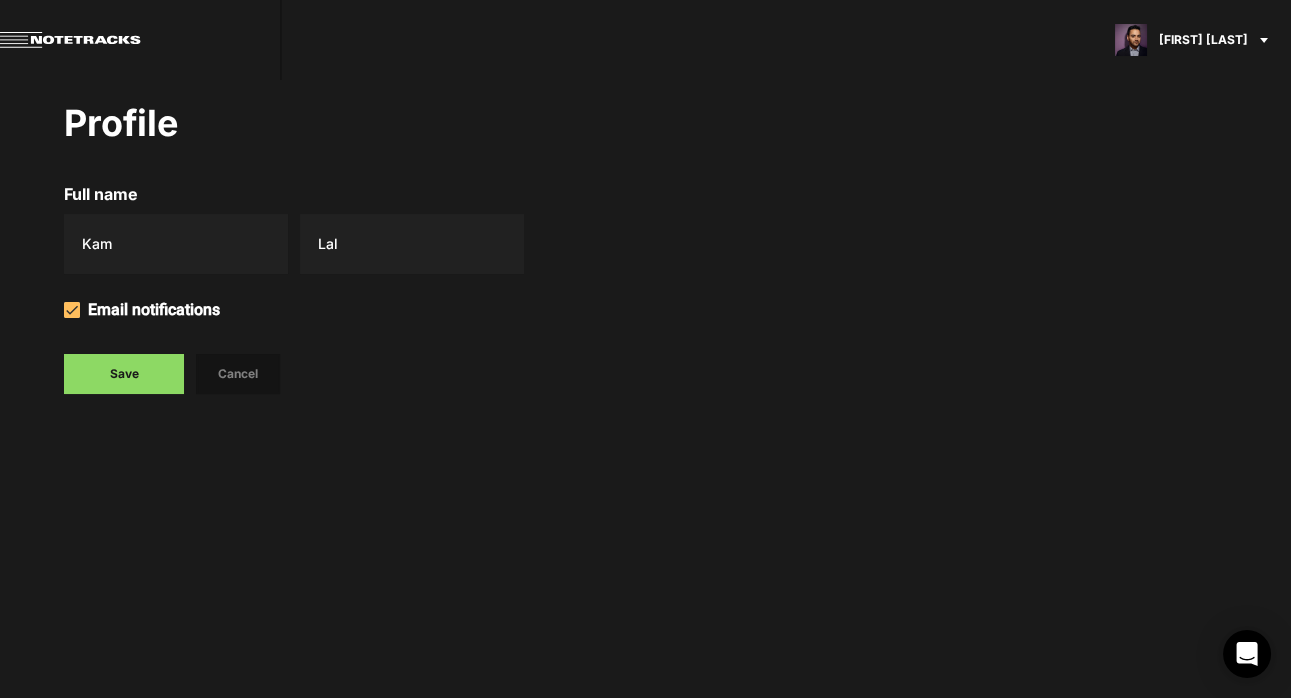 click on "Save     Cancel" at bounding box center [677, 374] 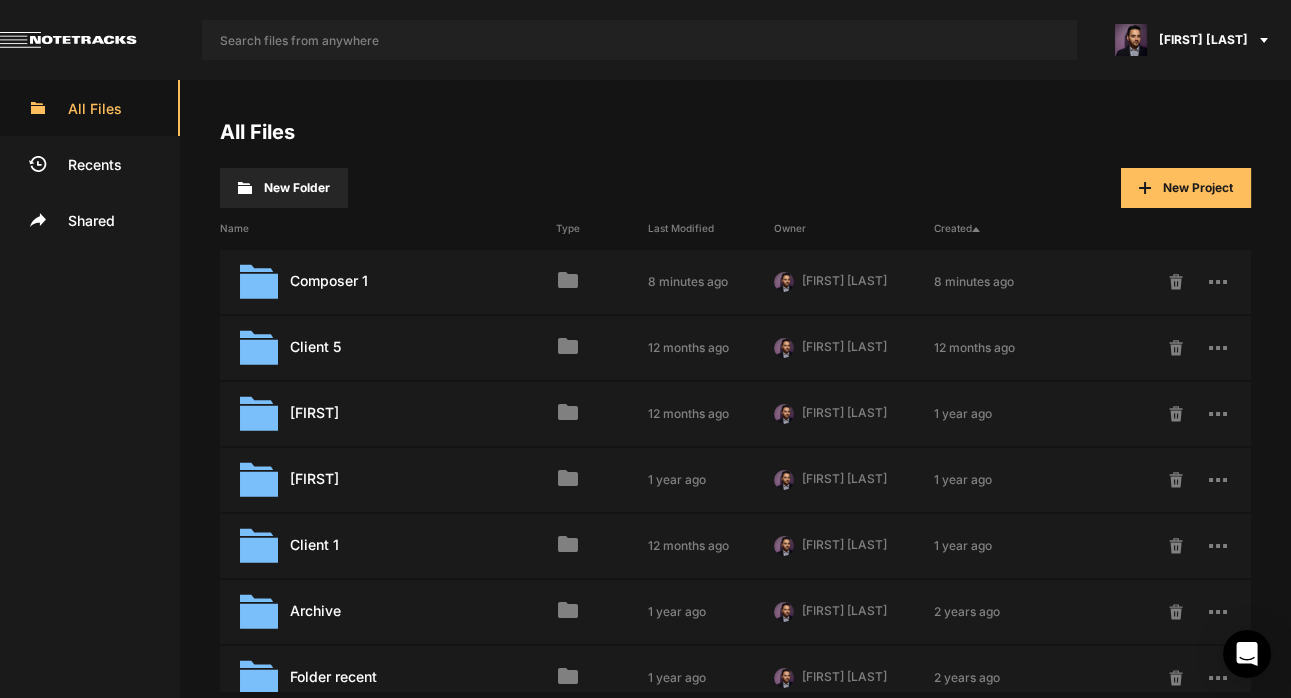 click on "Recents" at bounding box center [90, 164] 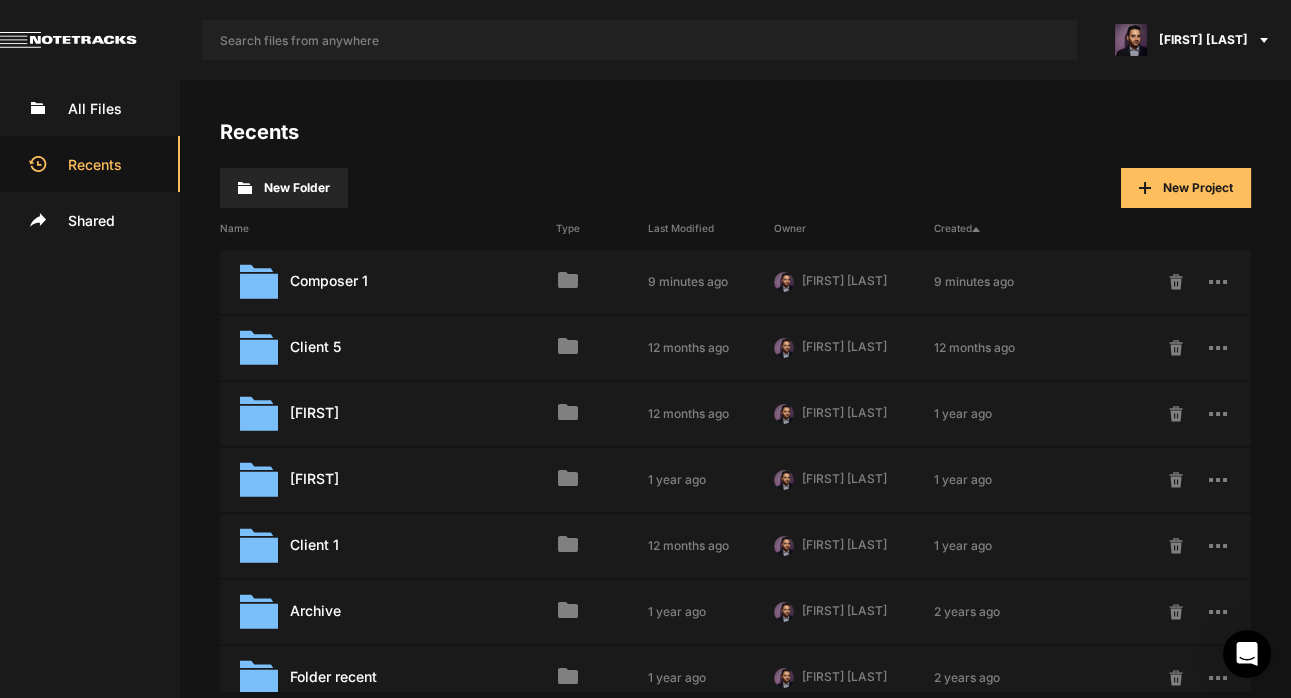 click on "[FIRST] [LAST]" at bounding box center [1194, 40] 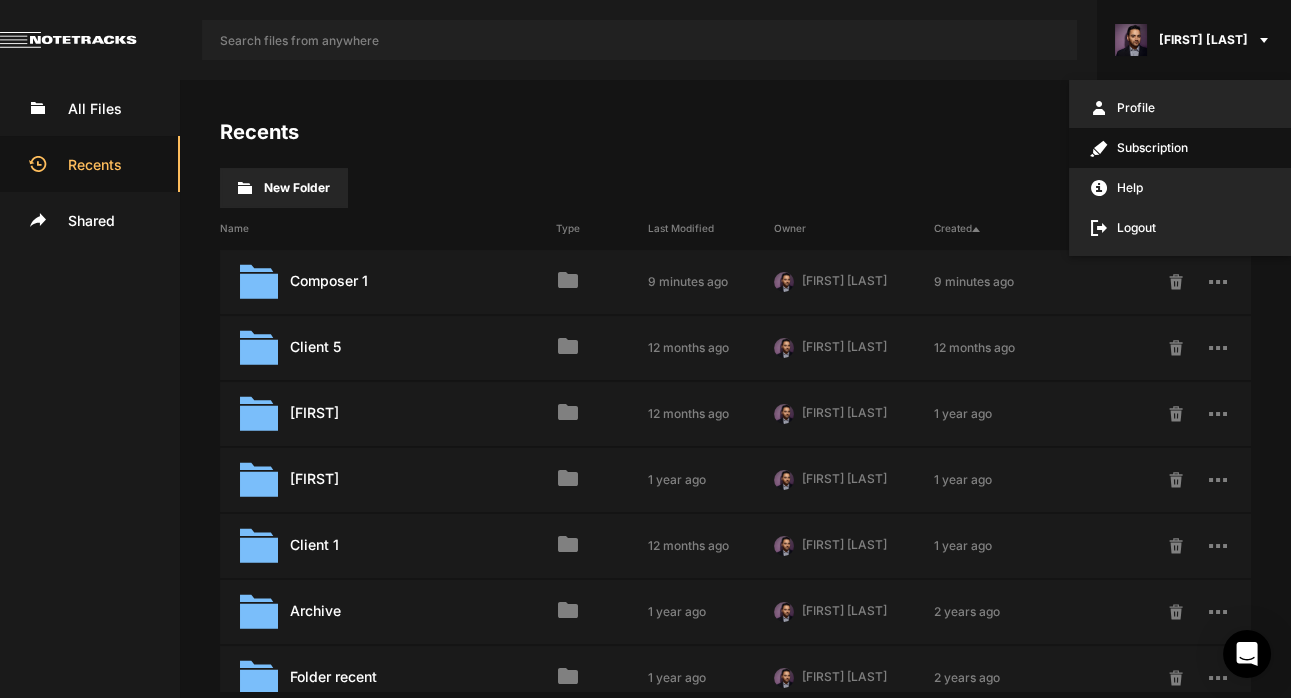 click on "Subscription" at bounding box center (1180, 148) 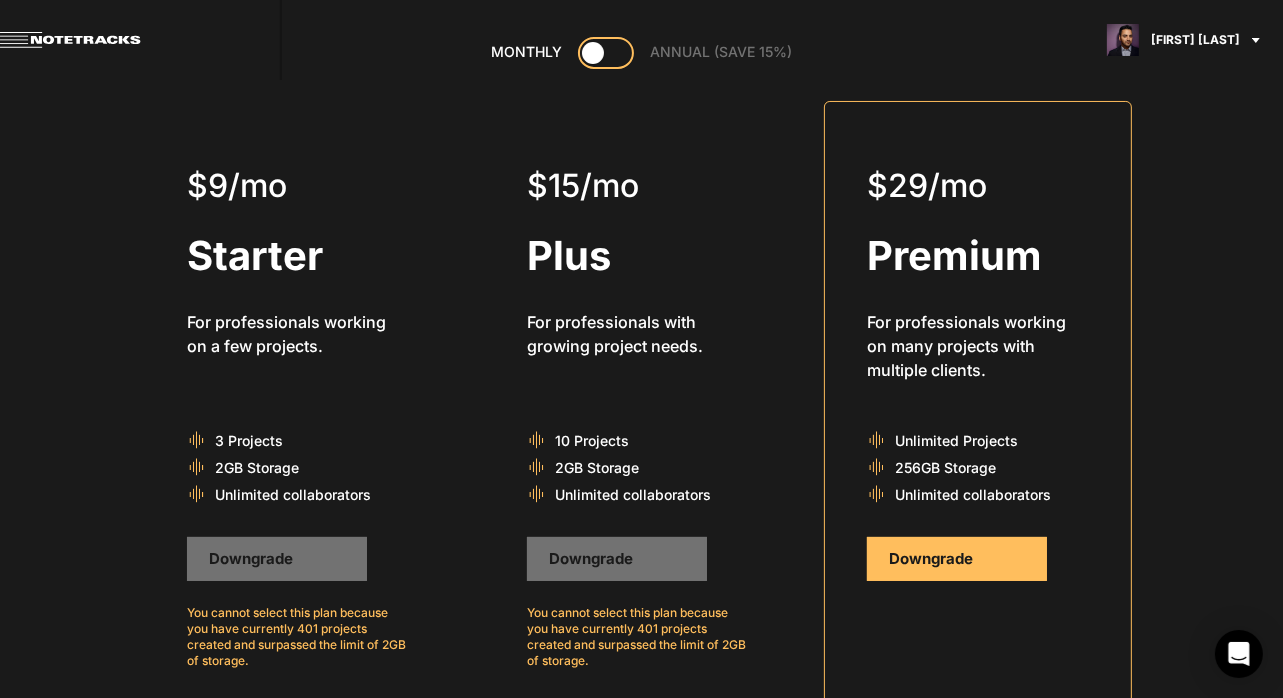 scroll, scrollTop: 0, scrollLeft: 0, axis: both 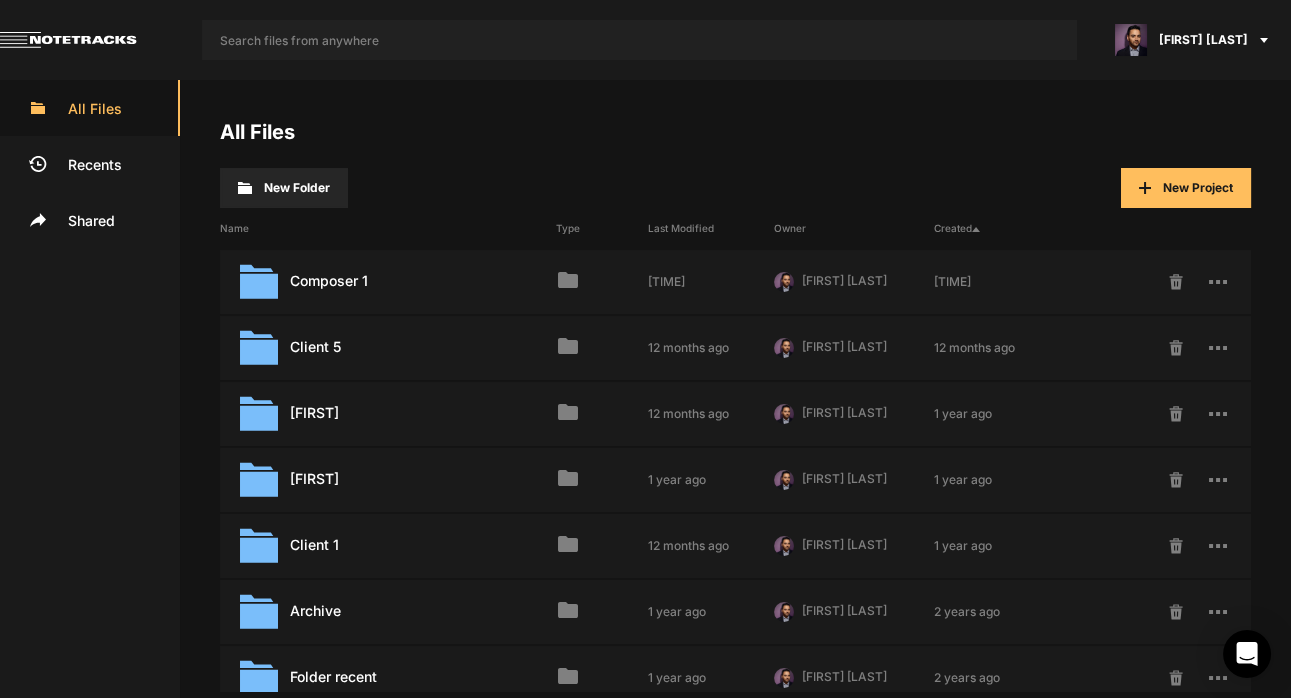 click on "[FIRST] [LAST]" at bounding box center (1203, 40) 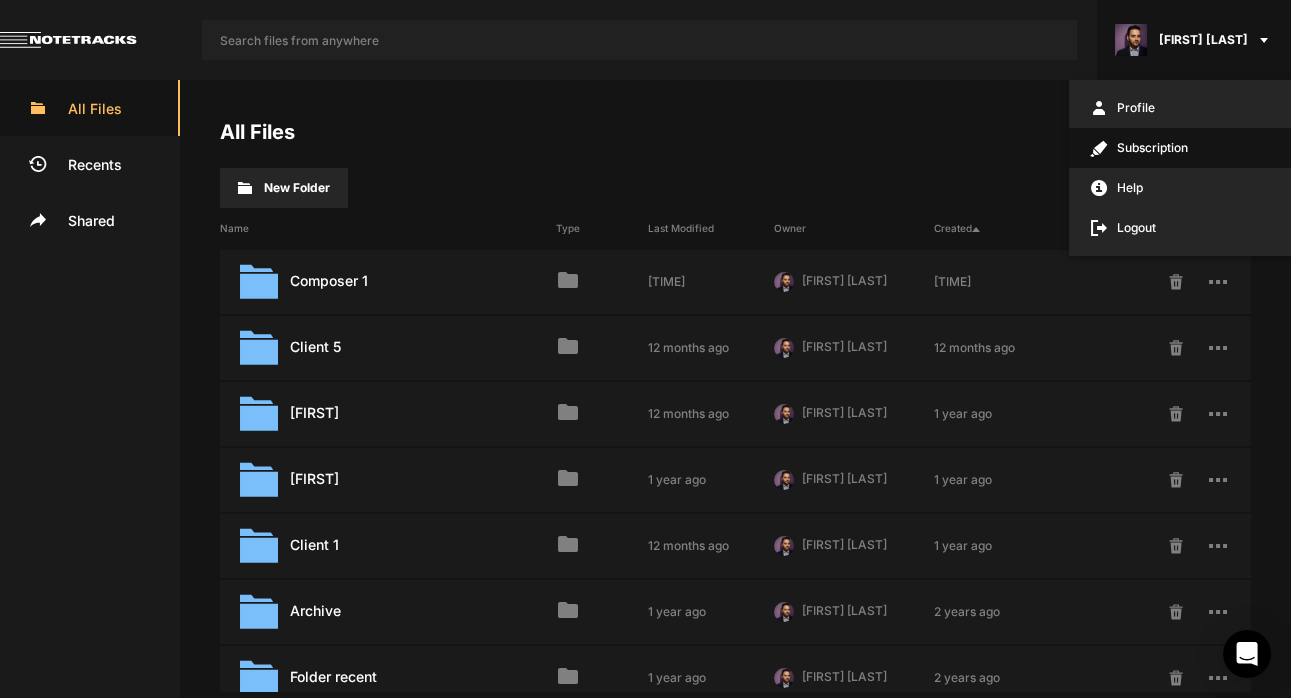 click on "Subscription" at bounding box center (1180, 148) 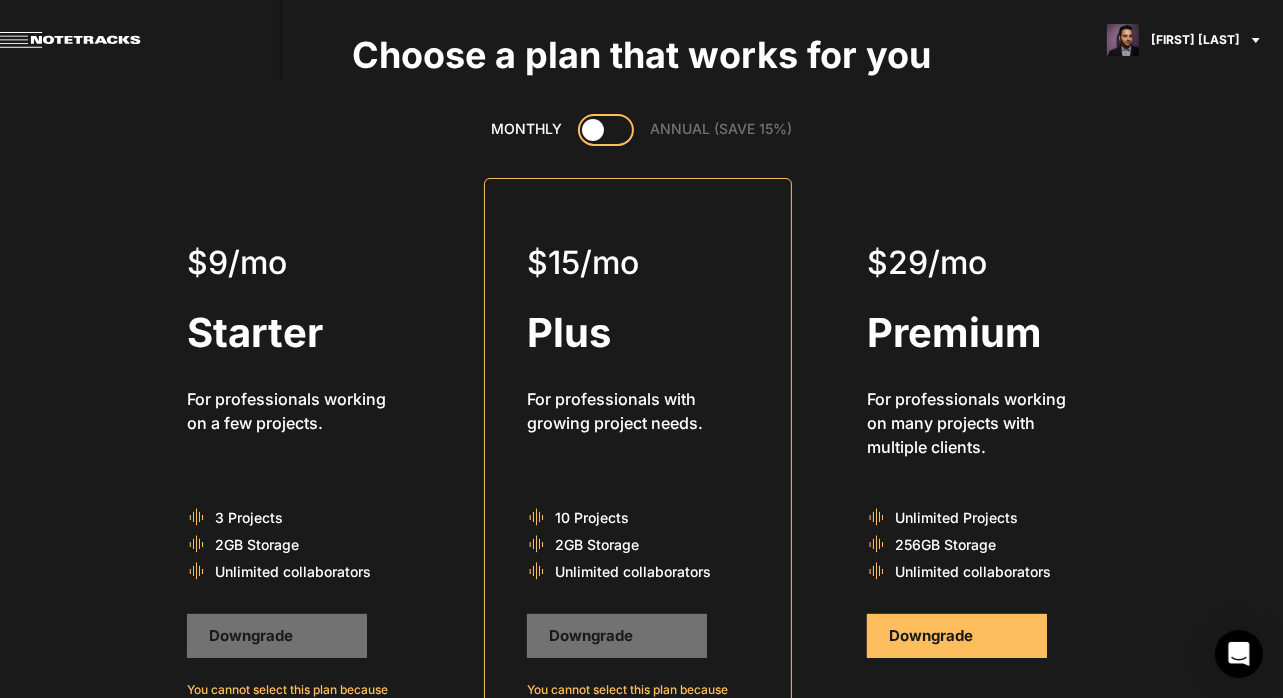scroll, scrollTop: 73, scrollLeft: 0, axis: vertical 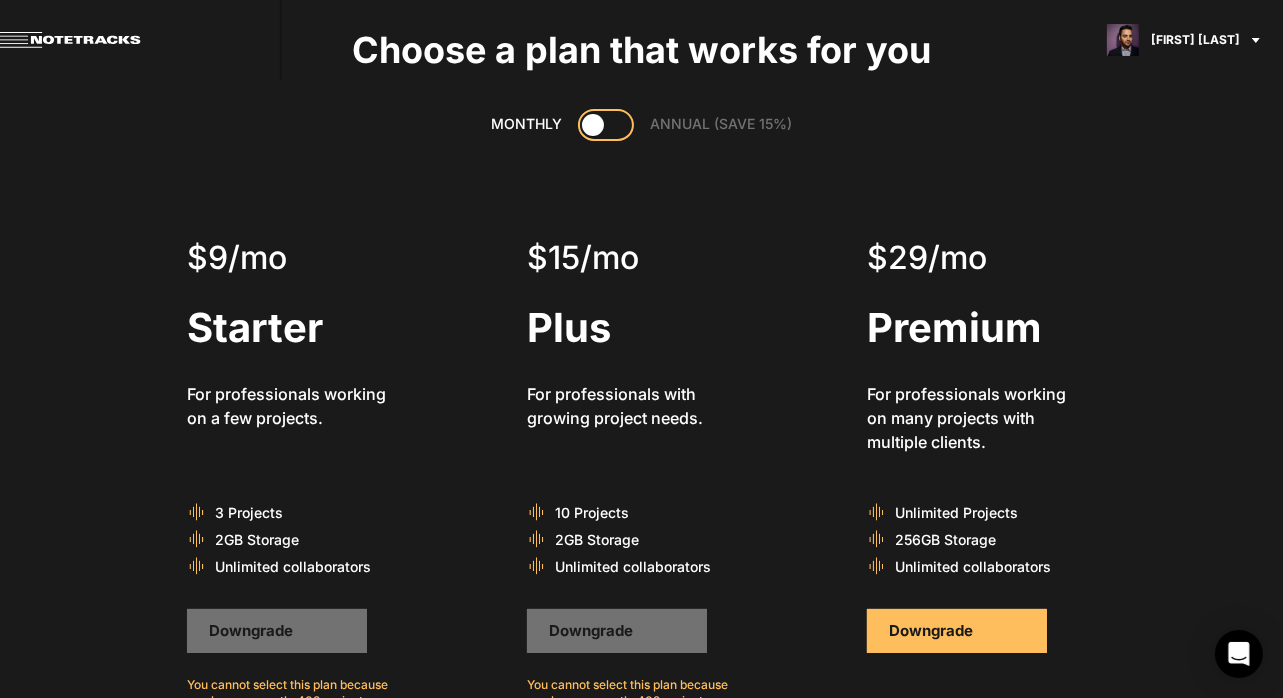 click at bounding box center (593, 125) 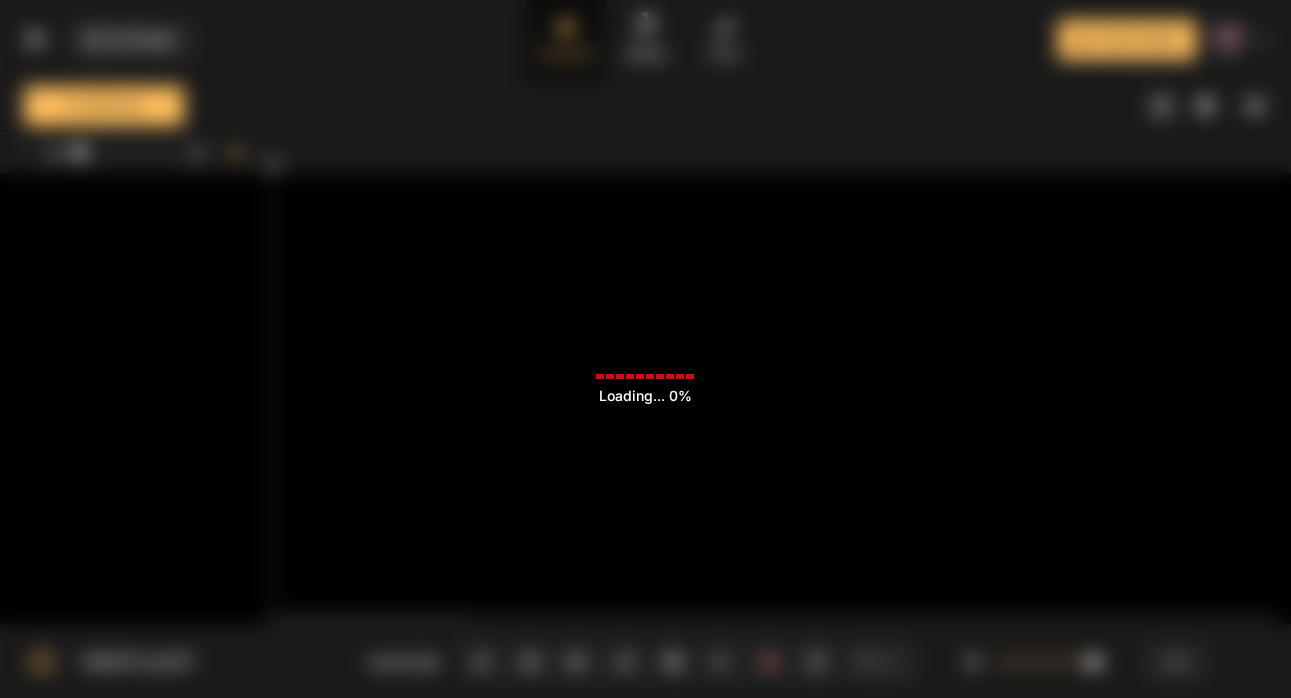 scroll, scrollTop: 0, scrollLeft: 0, axis: both 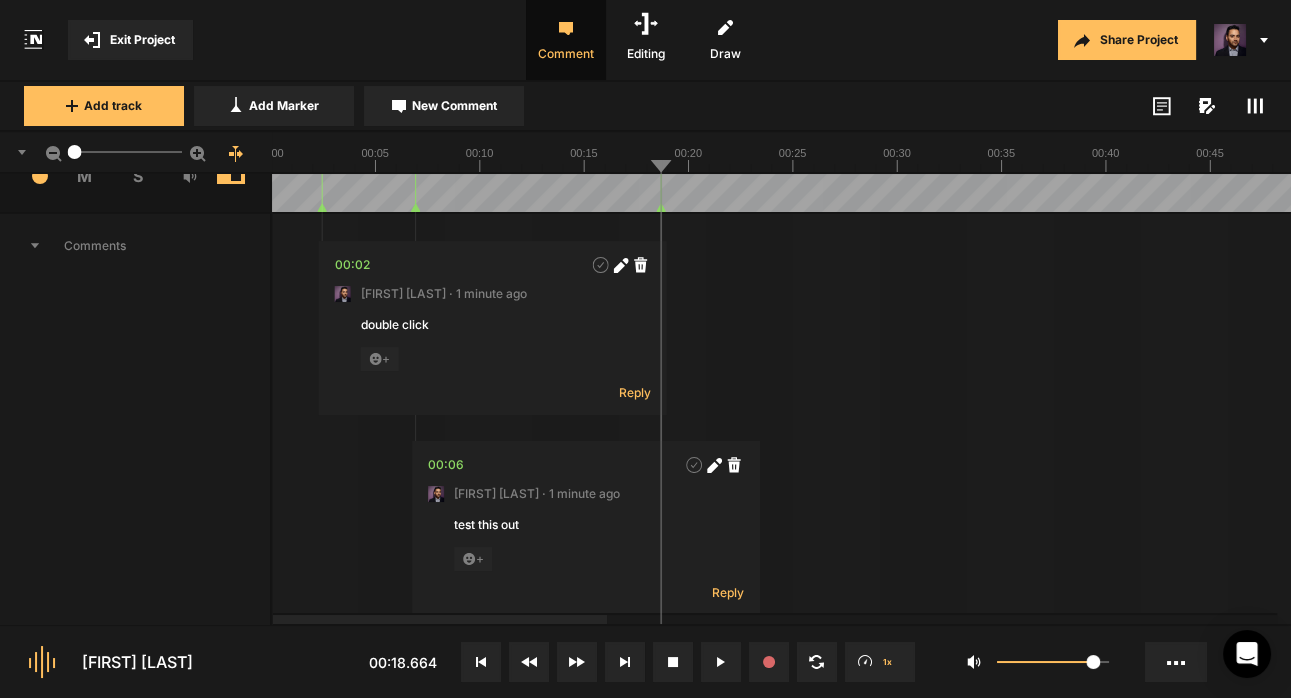 click at bounding box center [1110, 106] 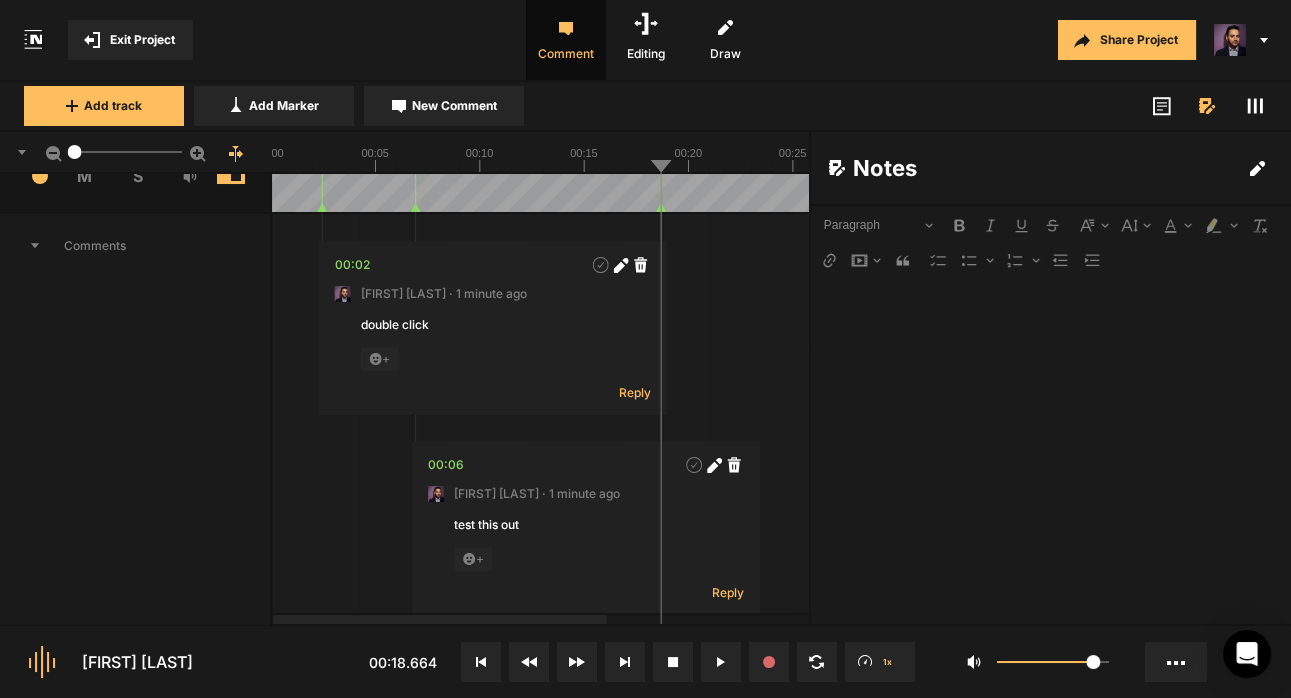 click at bounding box center (1051, 450) 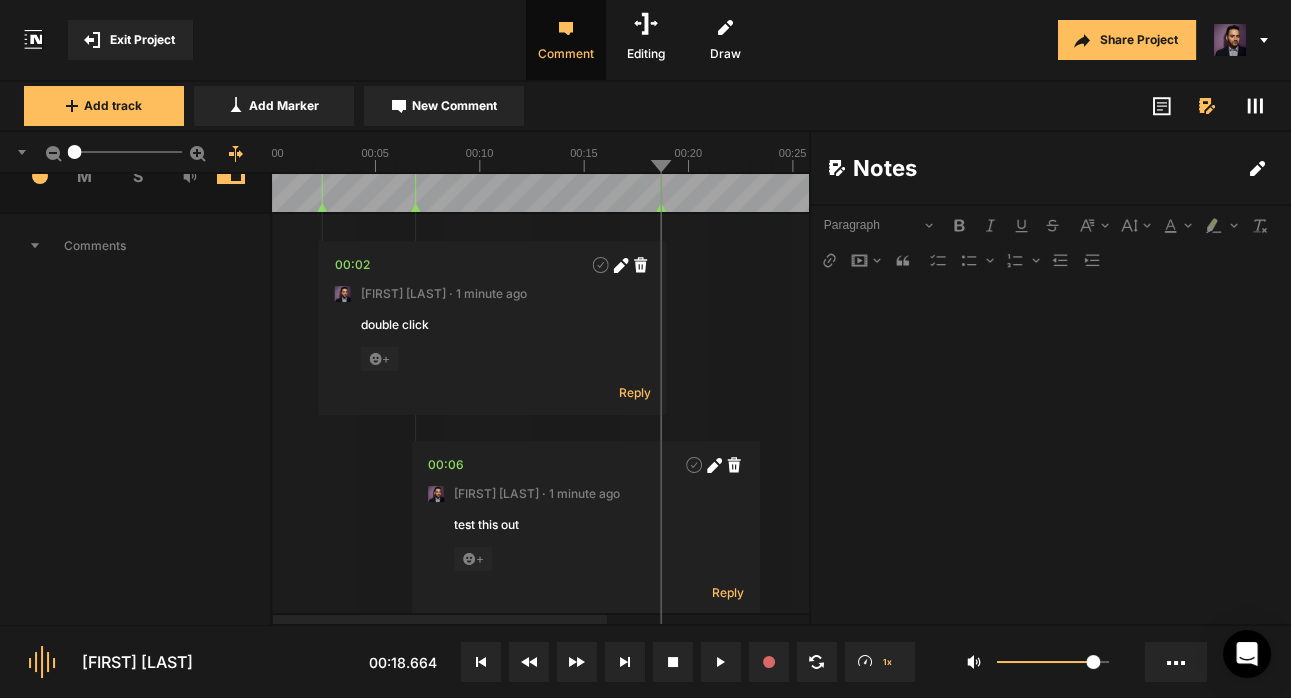 click at bounding box center [1255, 106] 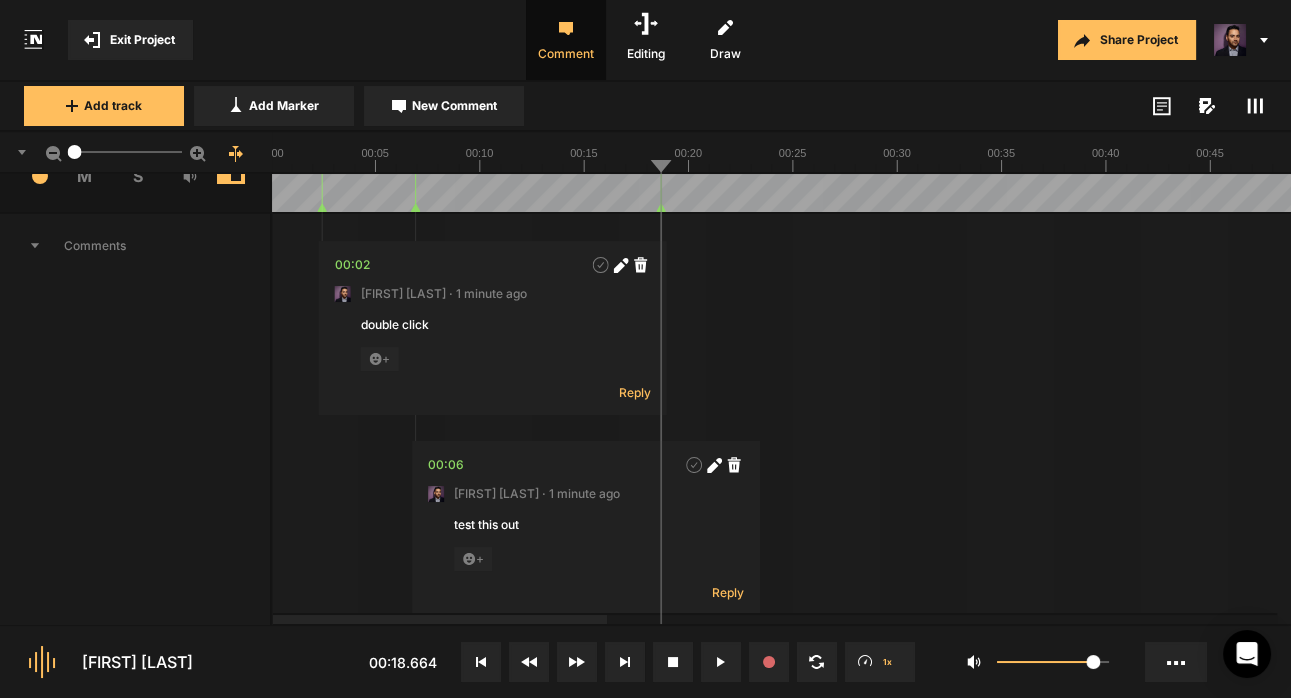 scroll, scrollTop: 19, scrollLeft: 0, axis: vertical 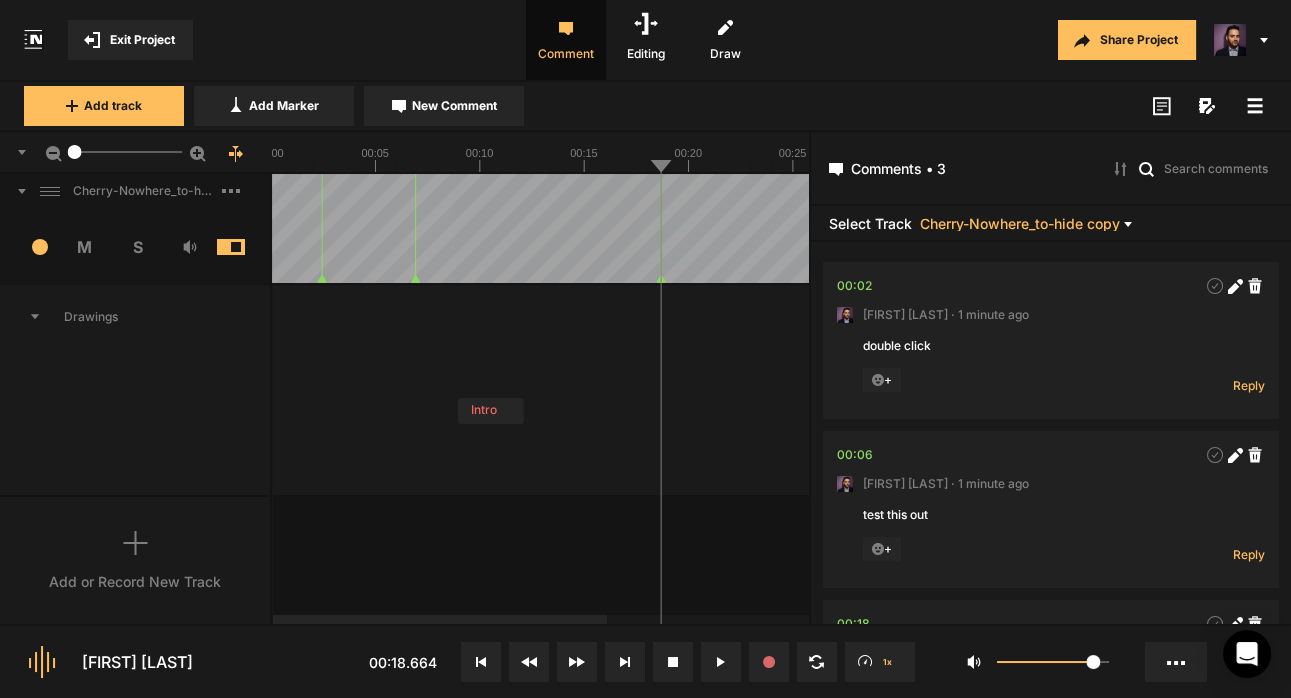 click at bounding box center [1255, 105] 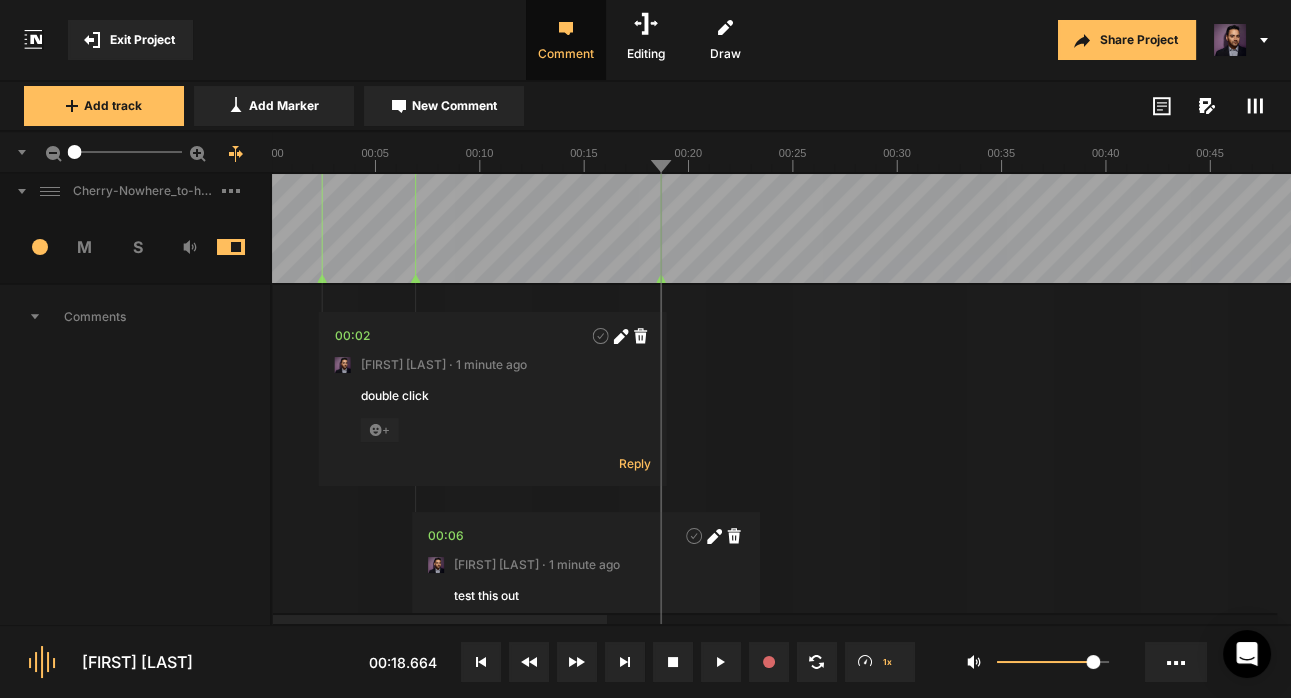 click at bounding box center (1176, 663) 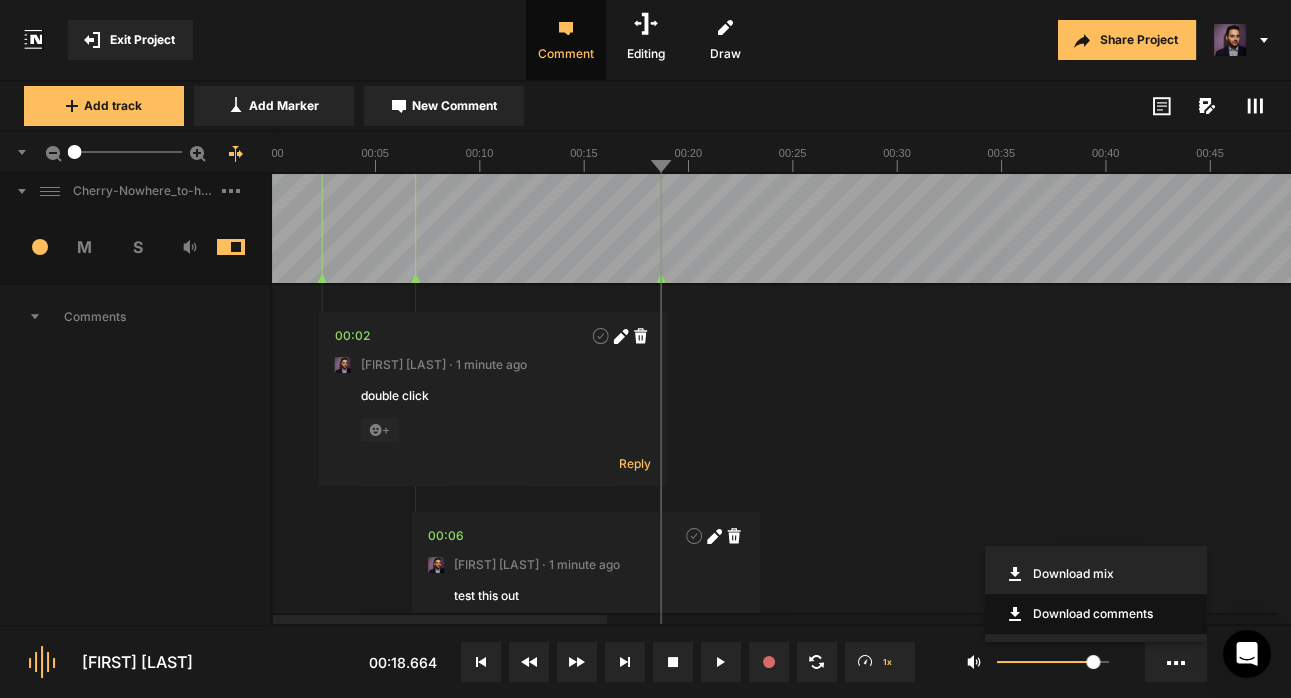 click on "Download comments" at bounding box center [1096, 614] 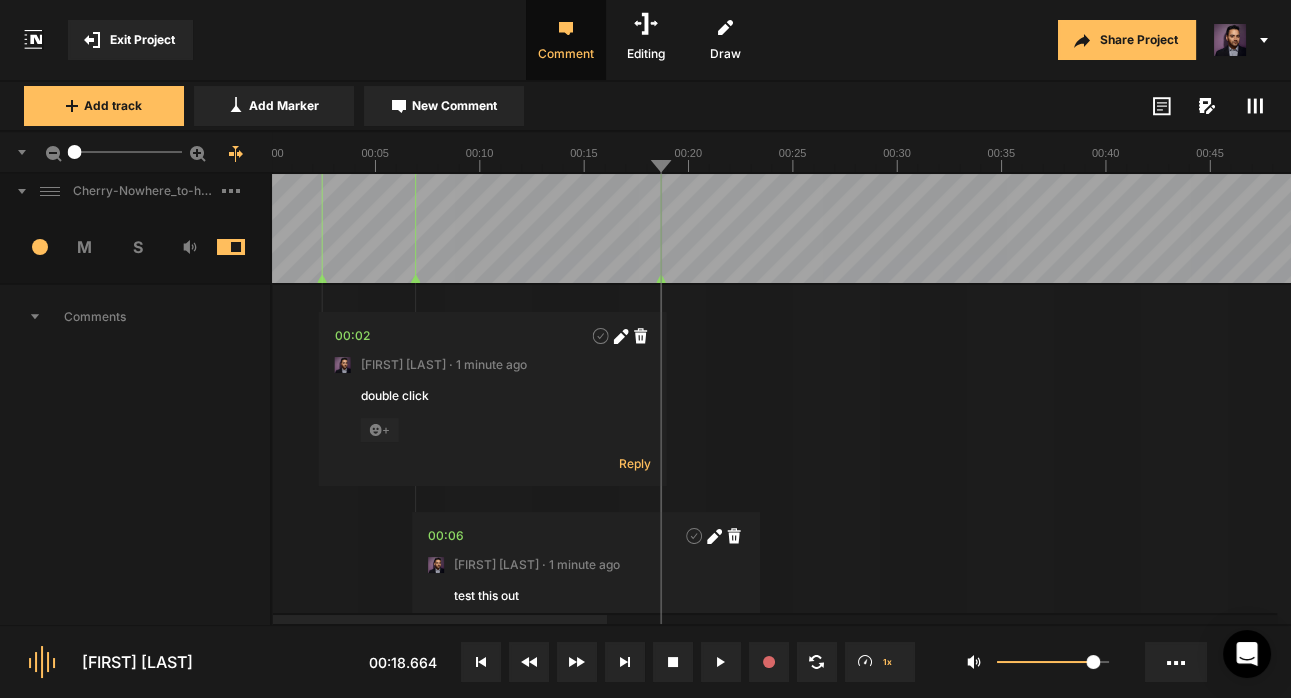 click at bounding box center (246, 191) 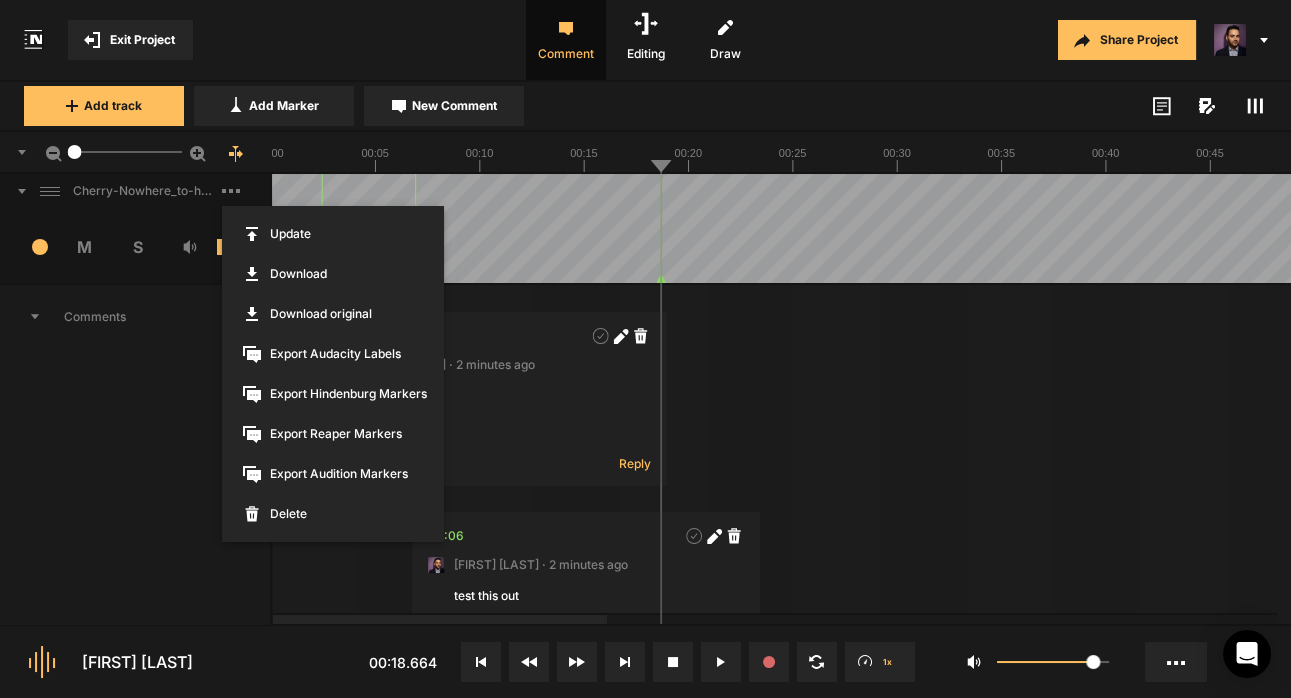 click at bounding box center [645, 349] 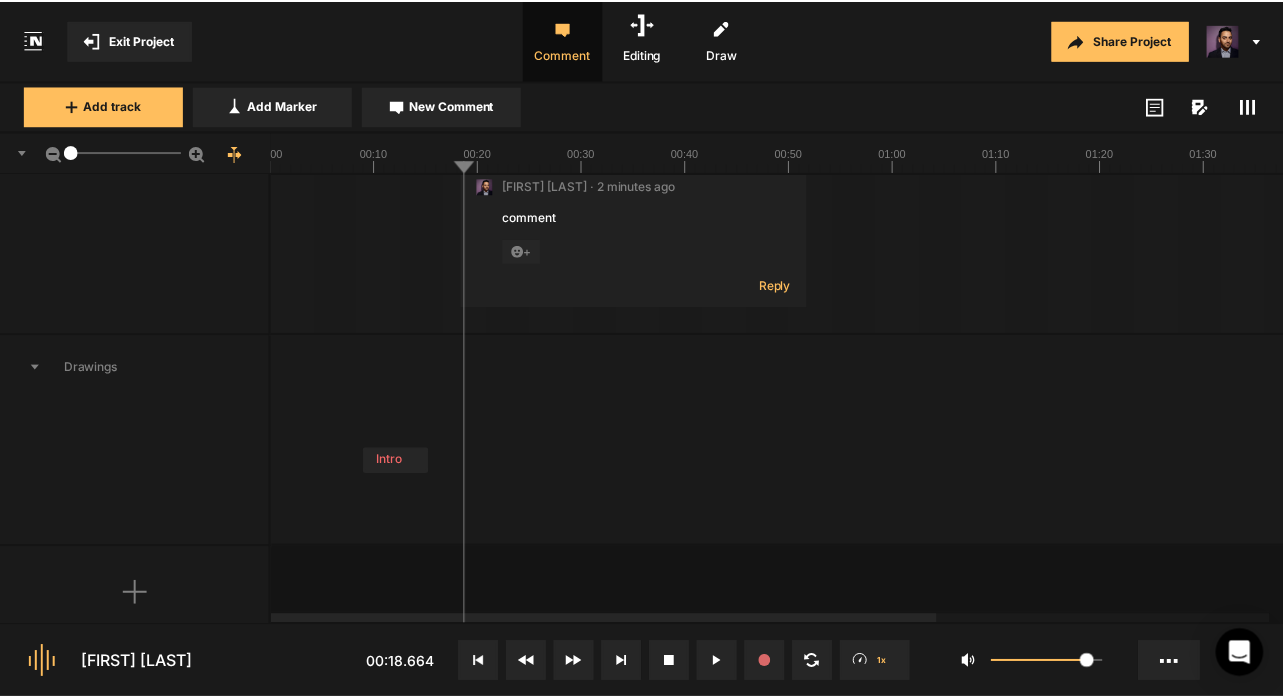 scroll, scrollTop: 0, scrollLeft: 0, axis: both 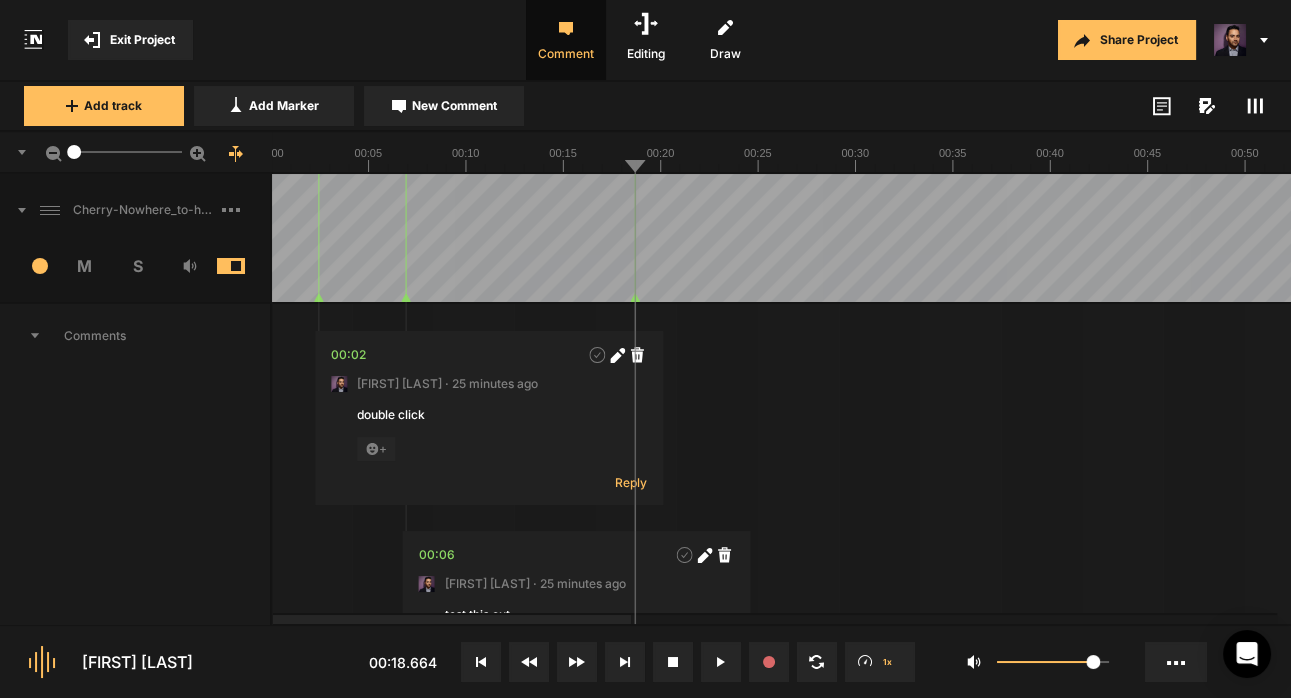 click at bounding box center [1243, 40] 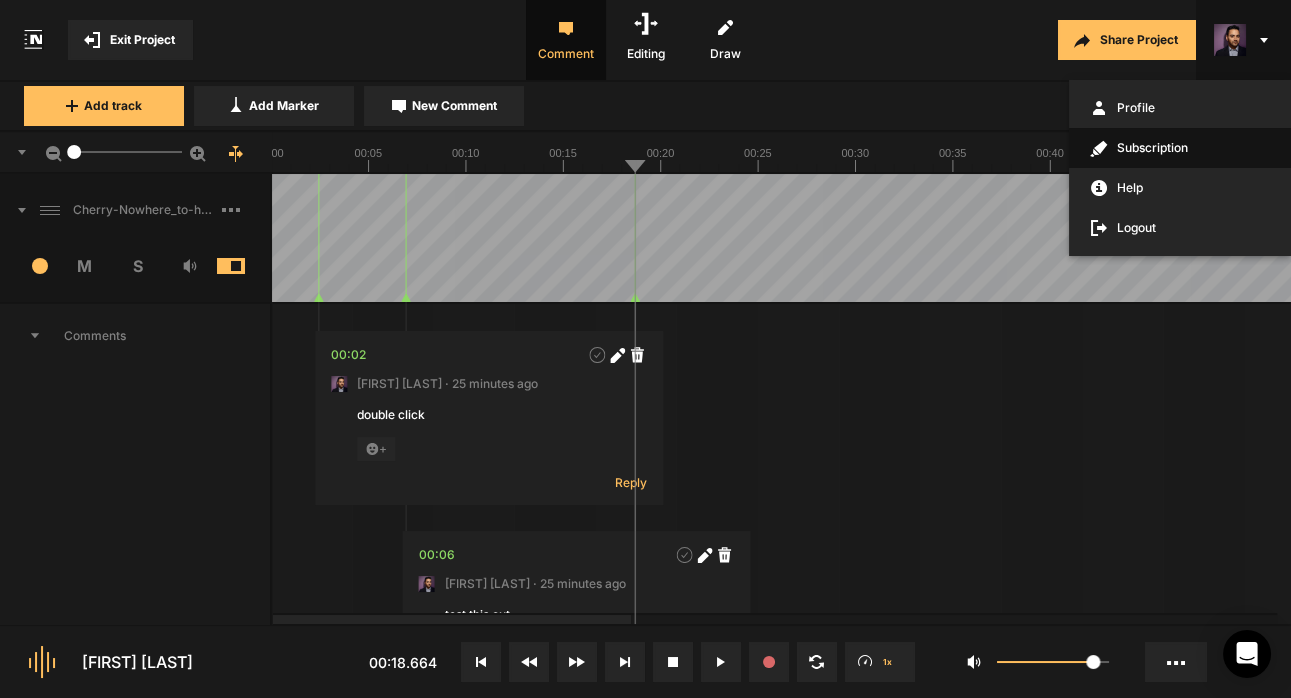 click on "Subscription" at bounding box center [1180, 148] 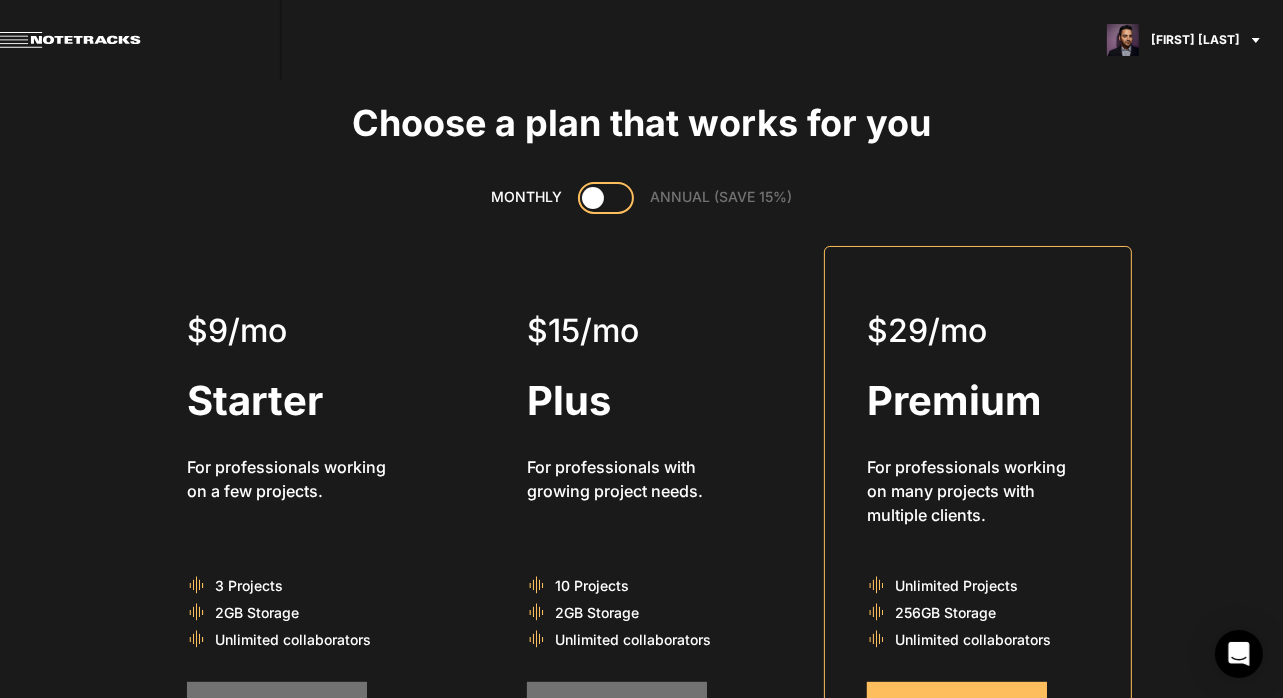 scroll, scrollTop: 119, scrollLeft: 0, axis: vertical 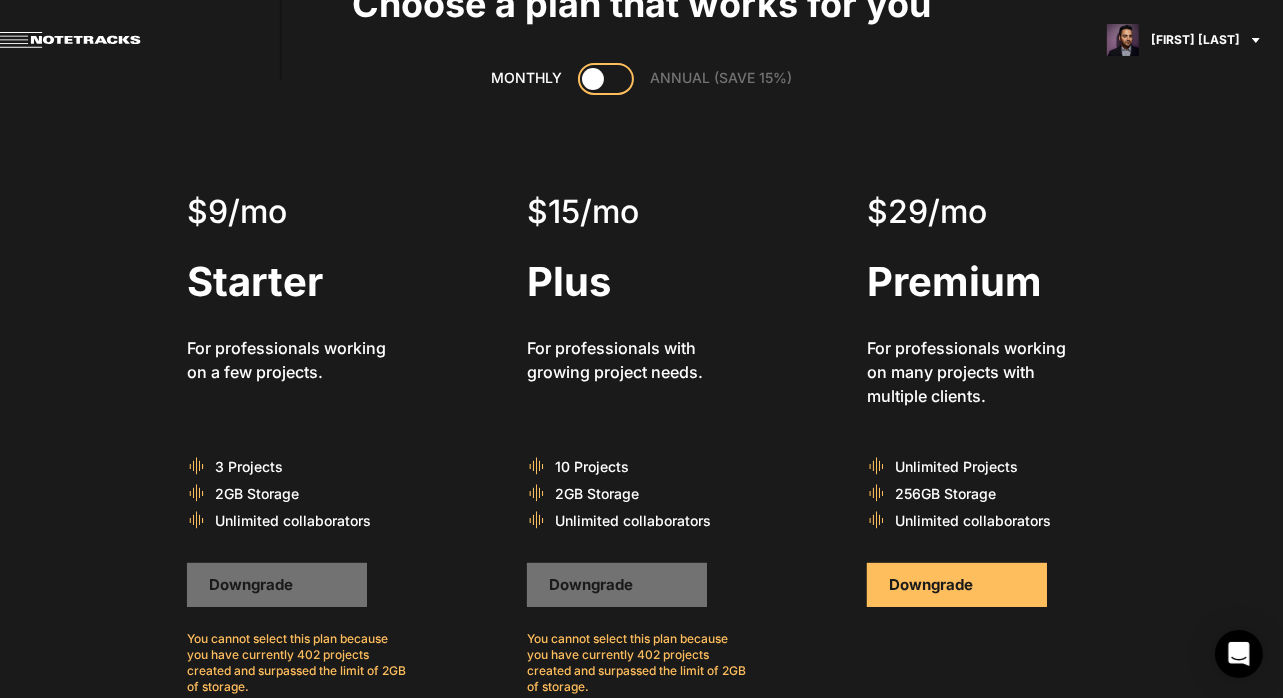 click at bounding box center (593, 79) 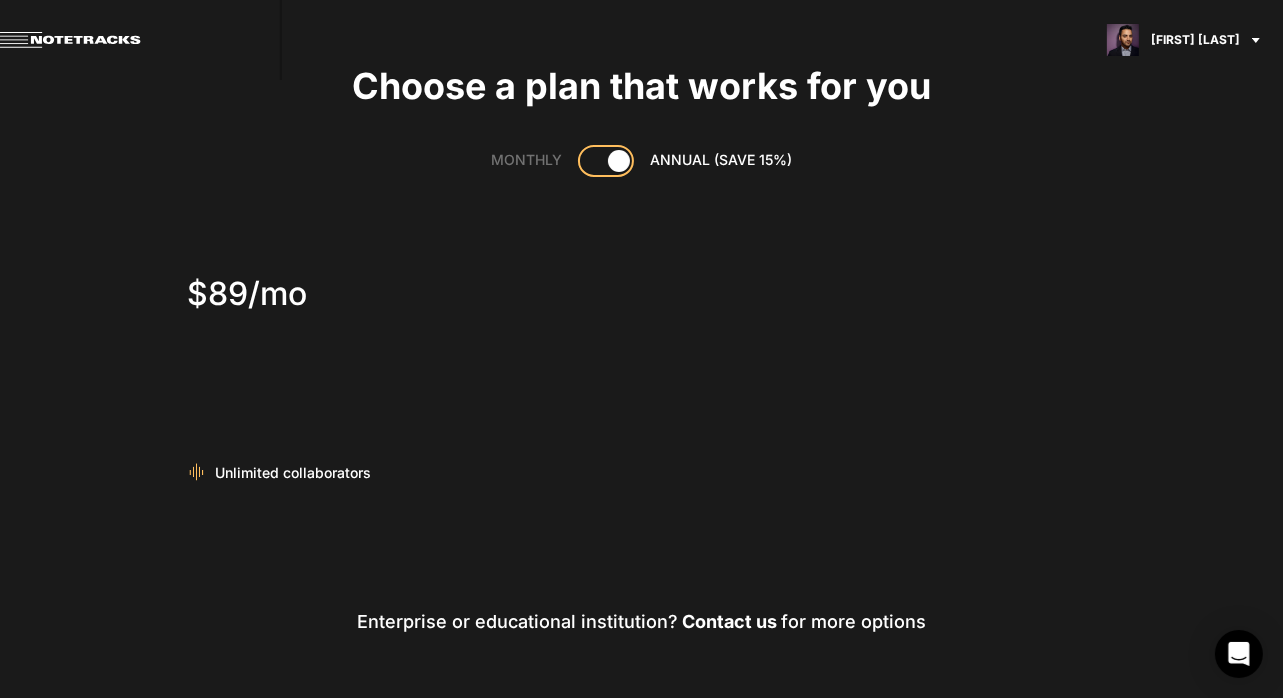 click on "Choose a plan that works for you" at bounding box center [641, 86] 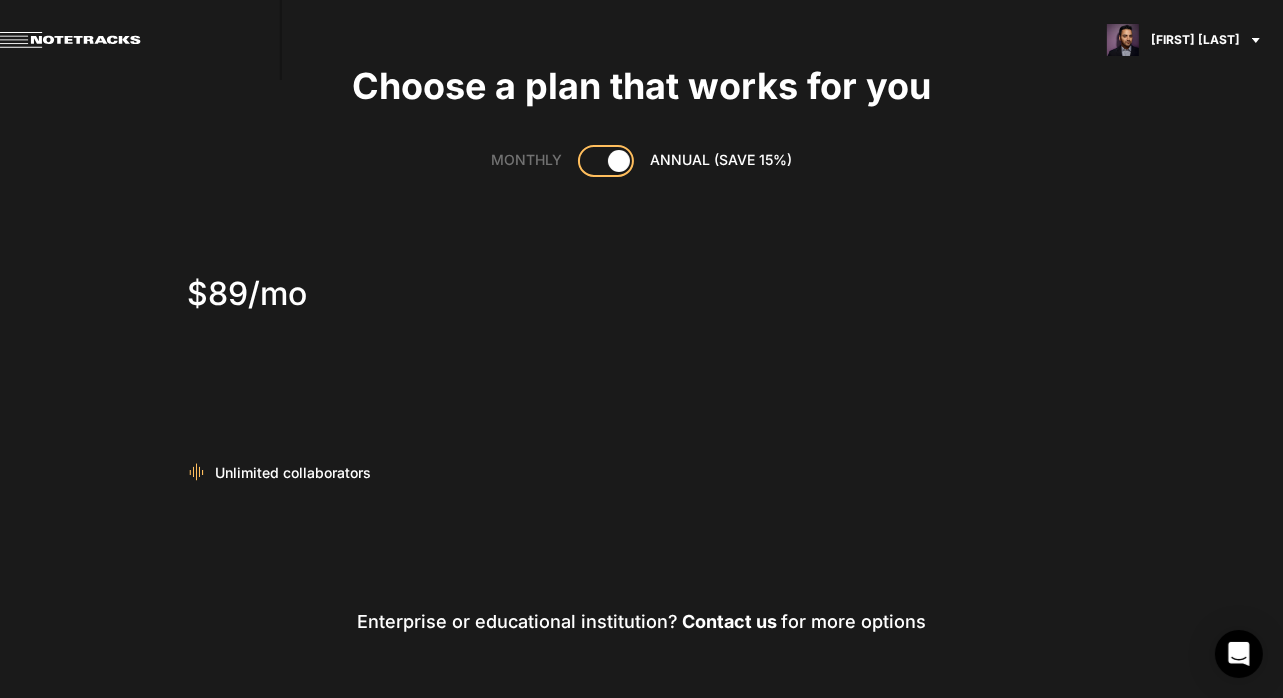 click on "Kam Lal Choose a plan that works for you MONTHLY   ANNUAL (SAVE 15%) $89/mo  Unlimited collaborators   Enterprise or educational institution?  Contact us for more options" at bounding box center [641, 331] 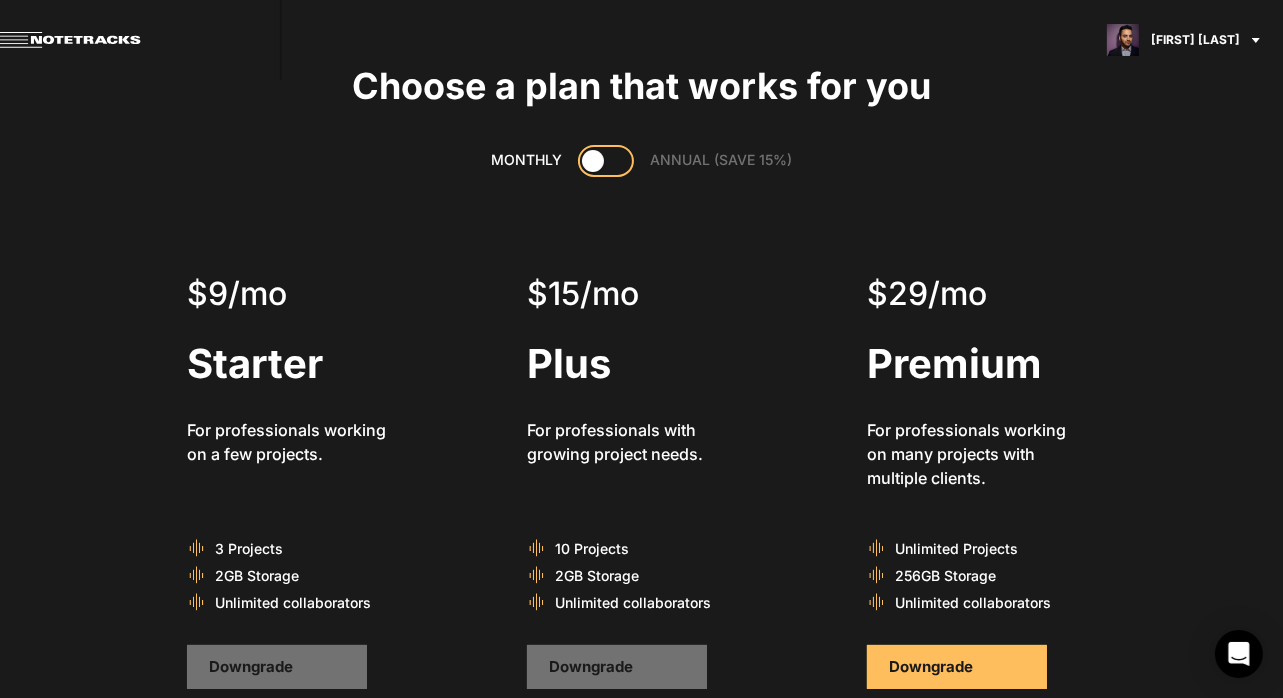 click at bounding box center [606, 160] 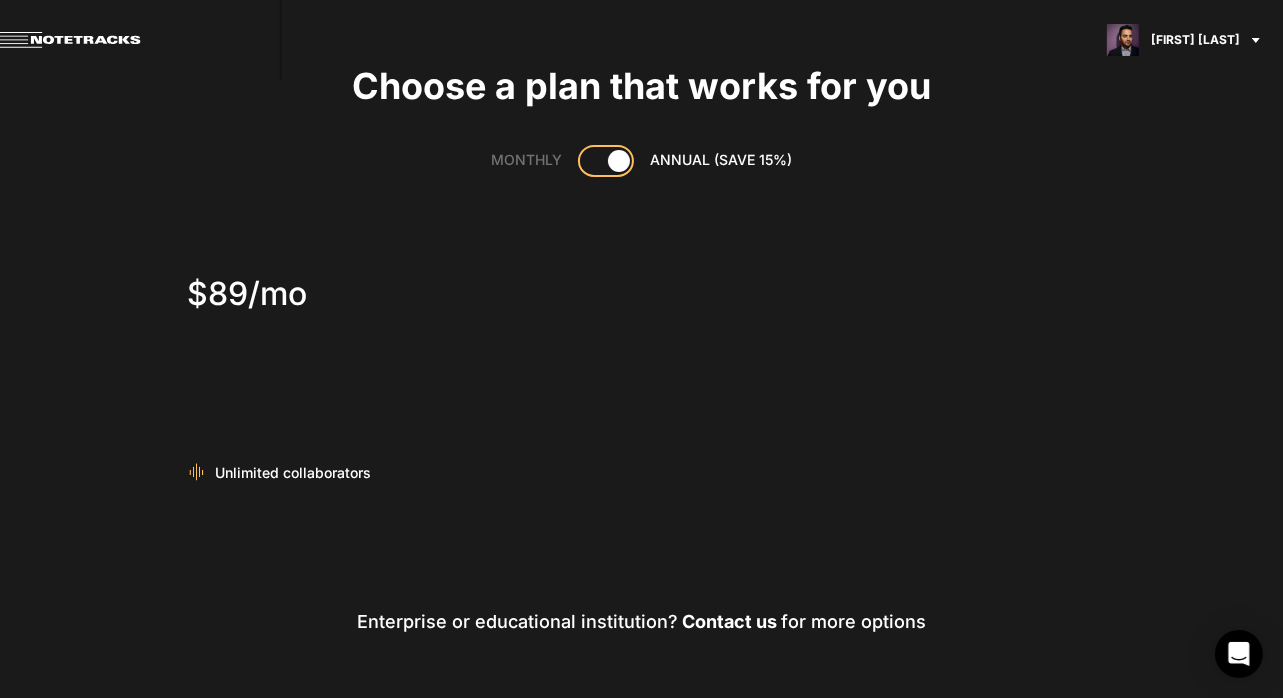 click at bounding box center [619, 161] 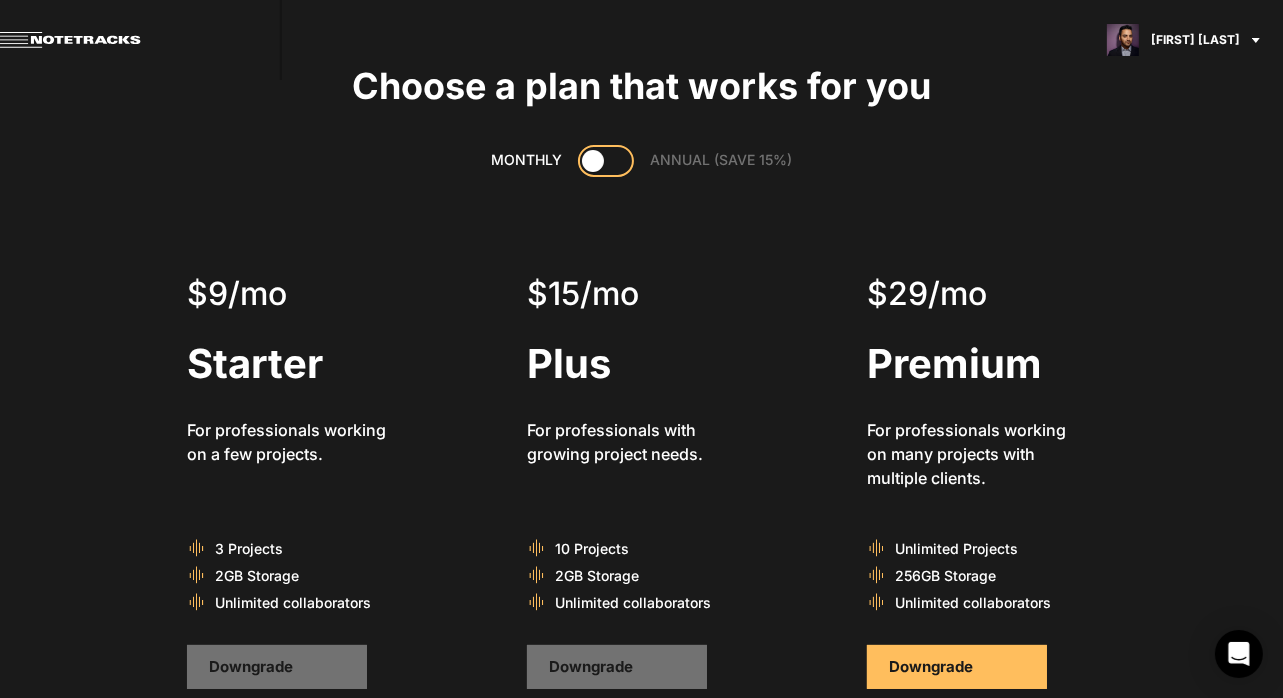click at bounding box center [606, 160] 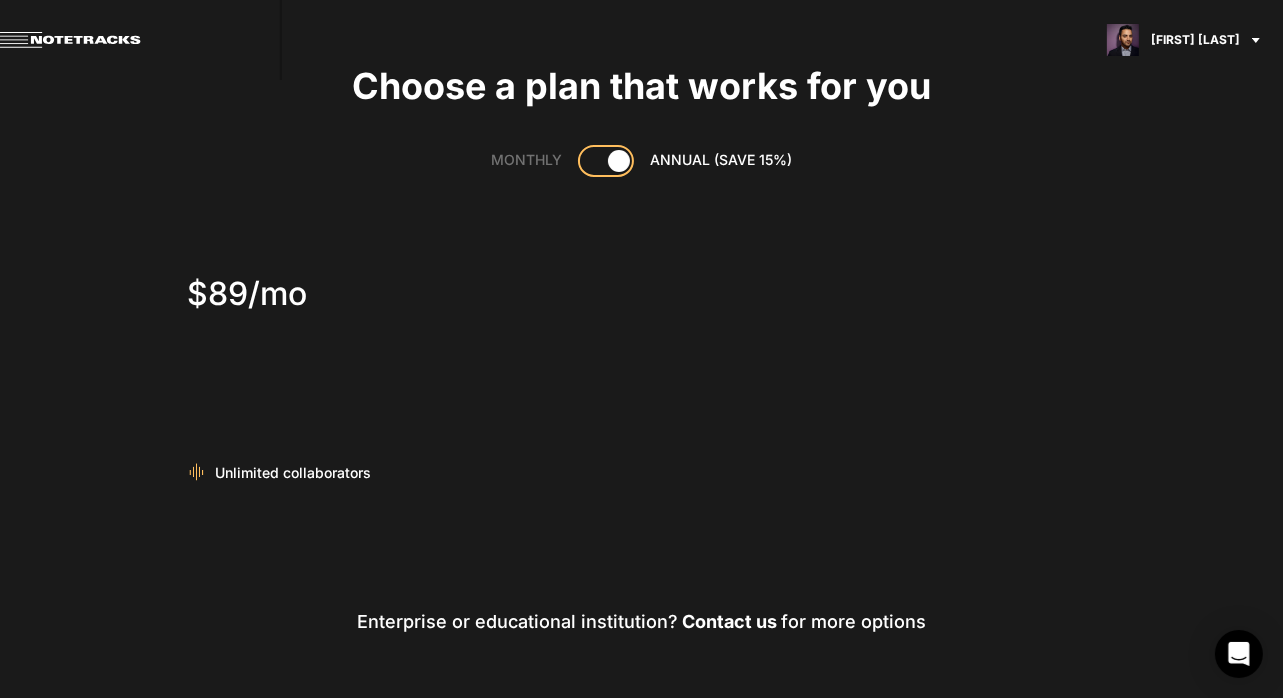 click at bounding box center [608, 160] 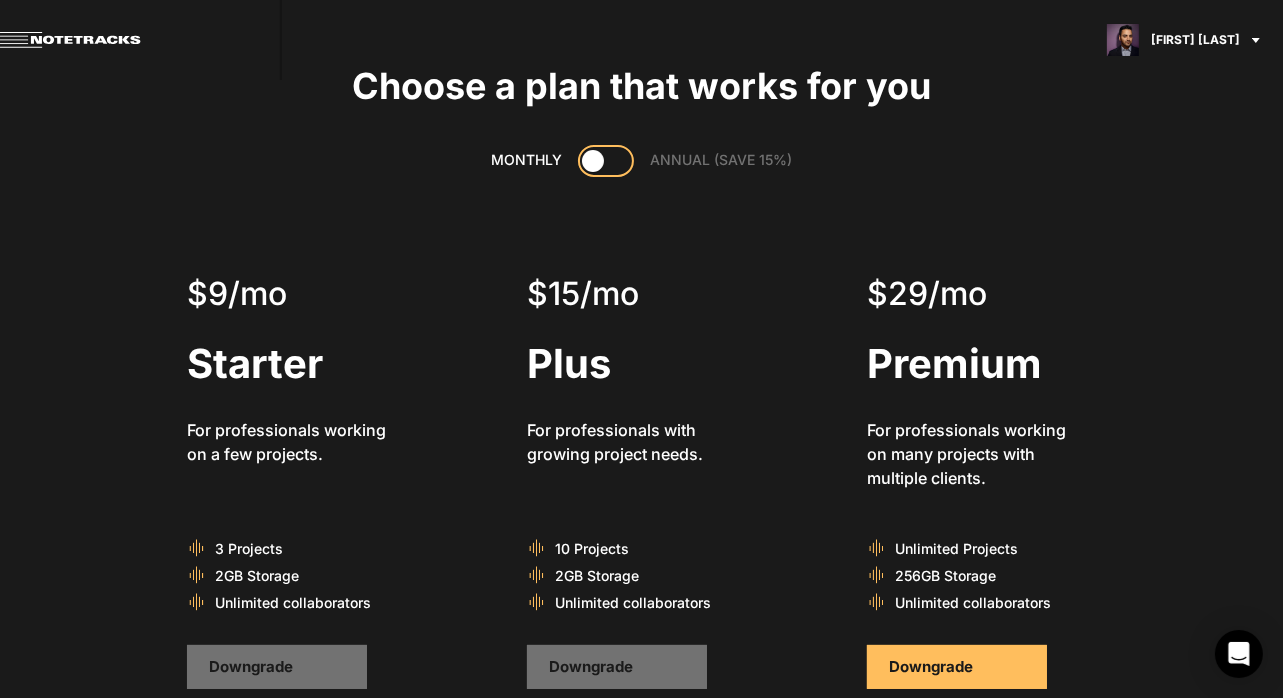 click at bounding box center [606, 160] 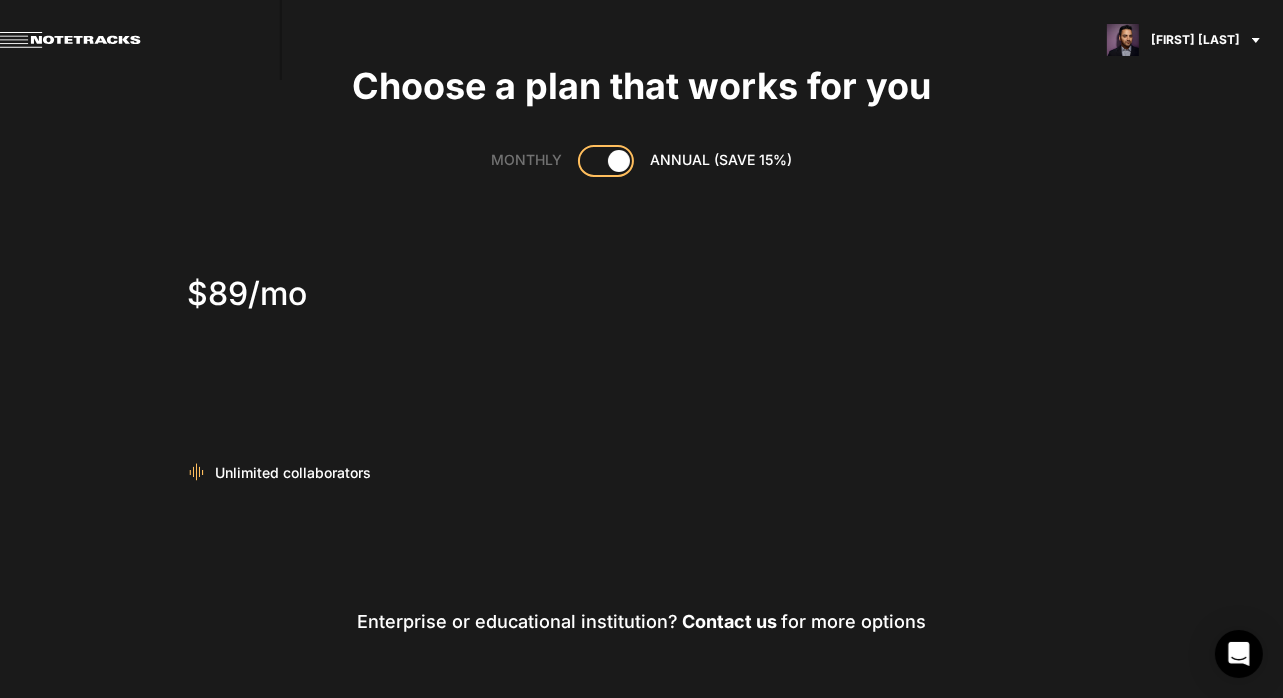 click at bounding box center [608, 160] 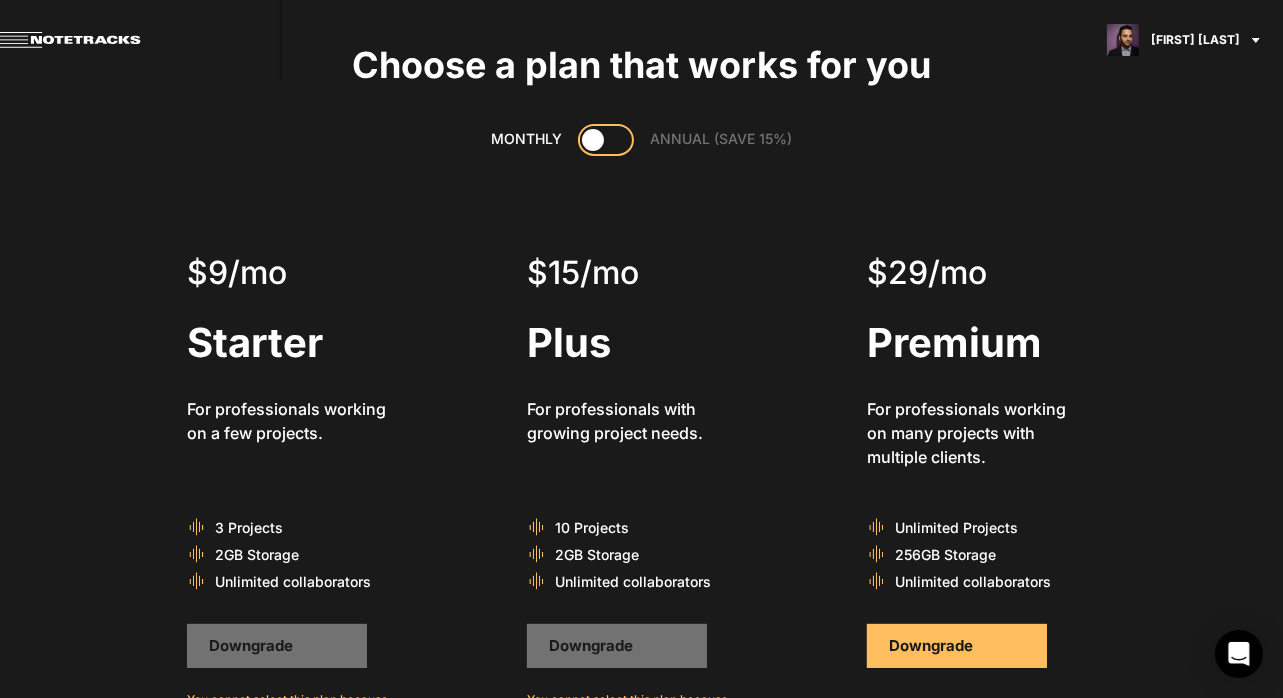 scroll, scrollTop: 0, scrollLeft: 0, axis: both 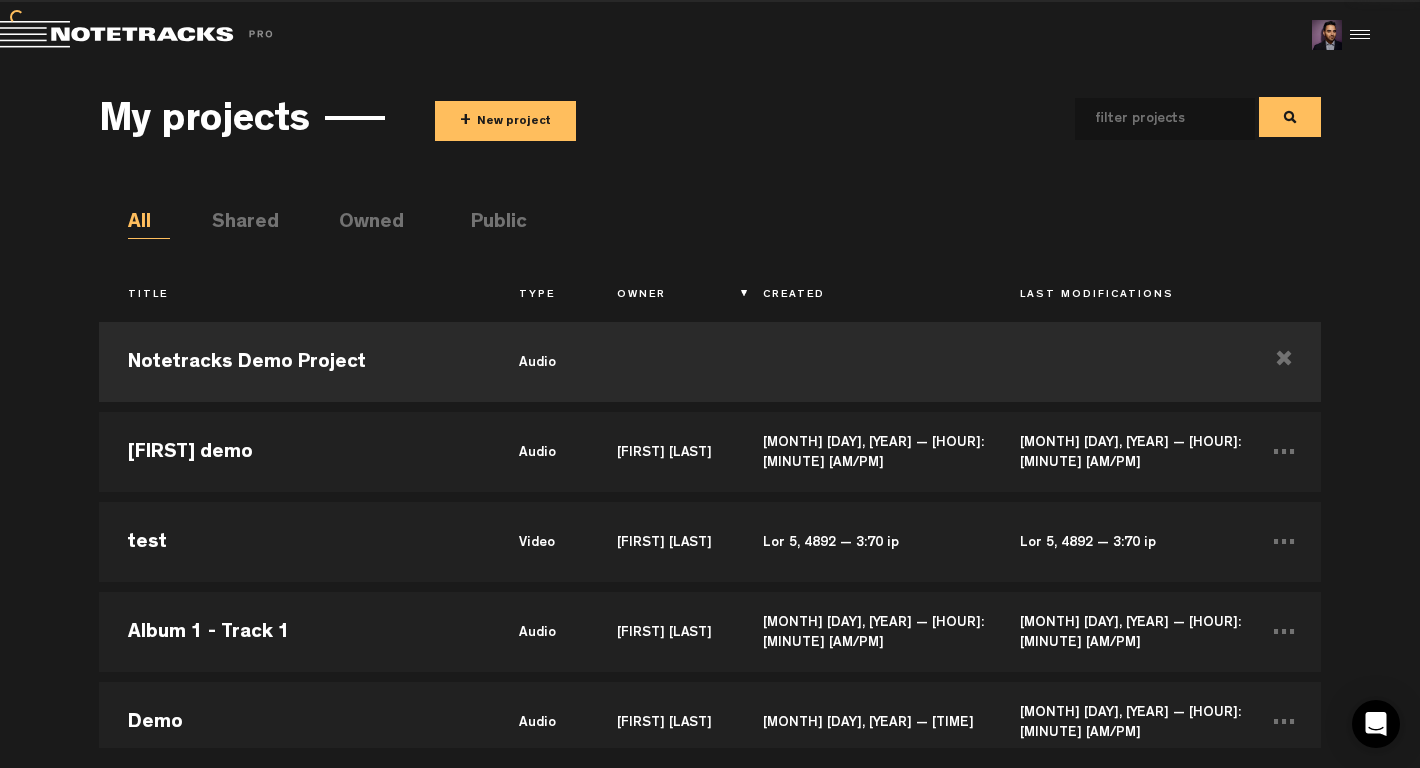 click at bounding box center (1357, 35) 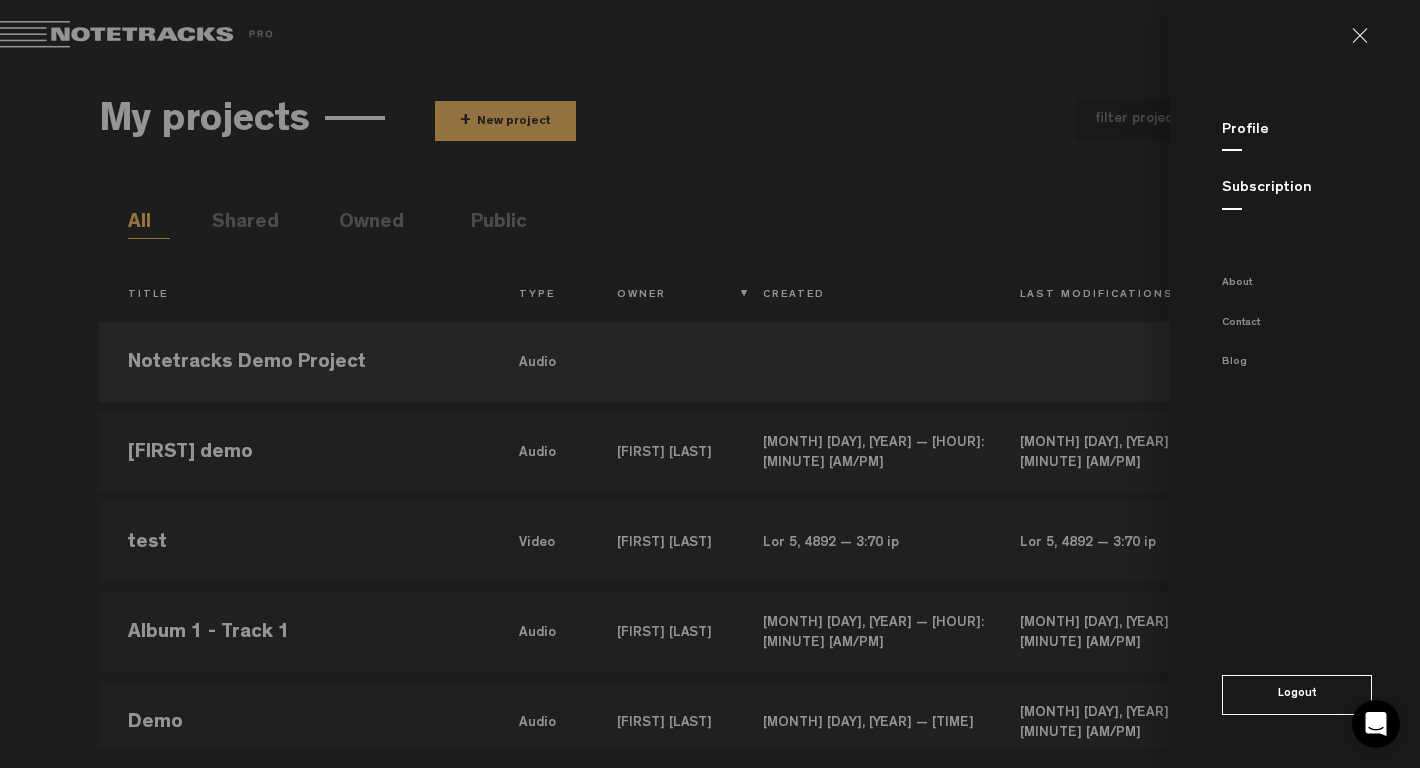 click on "Subscription" at bounding box center [1321, 188] 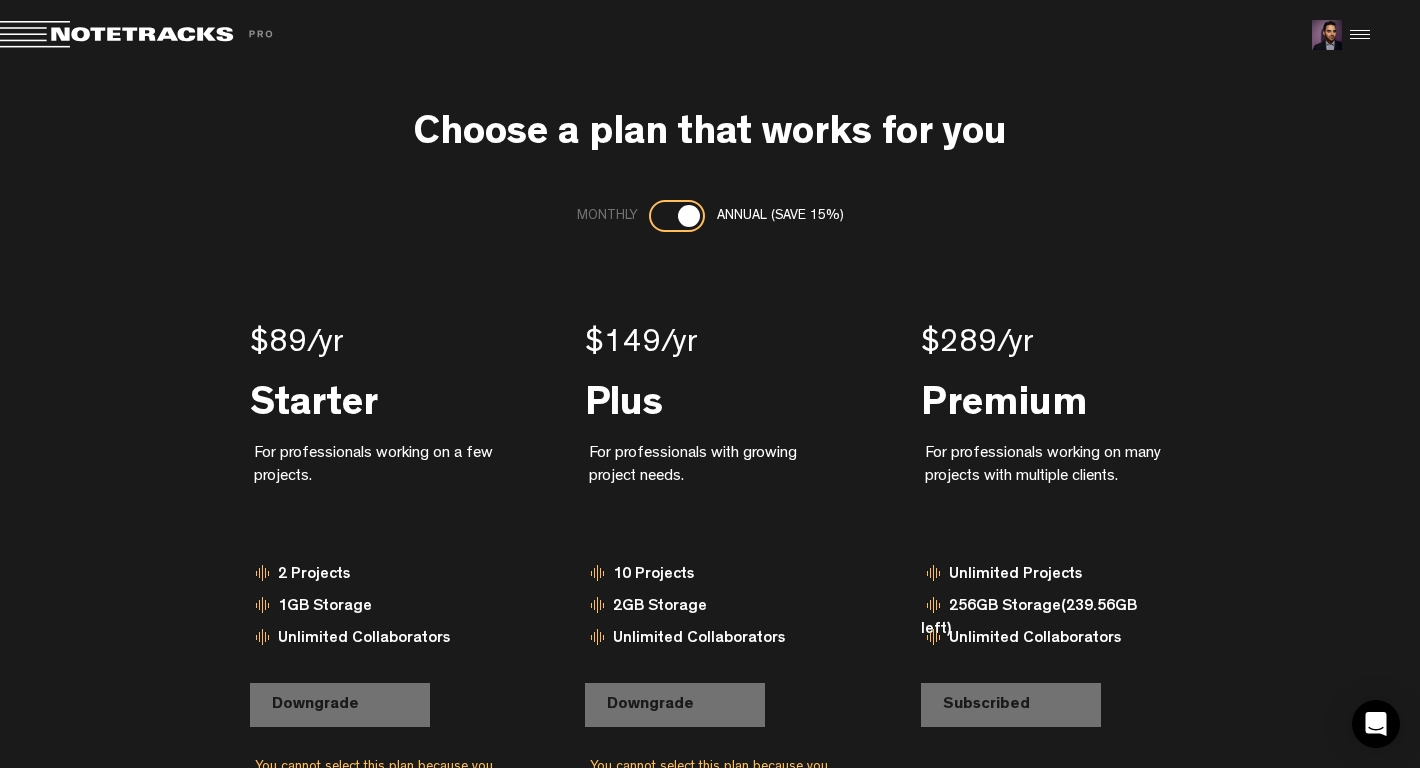 click at bounding box center [677, 216] 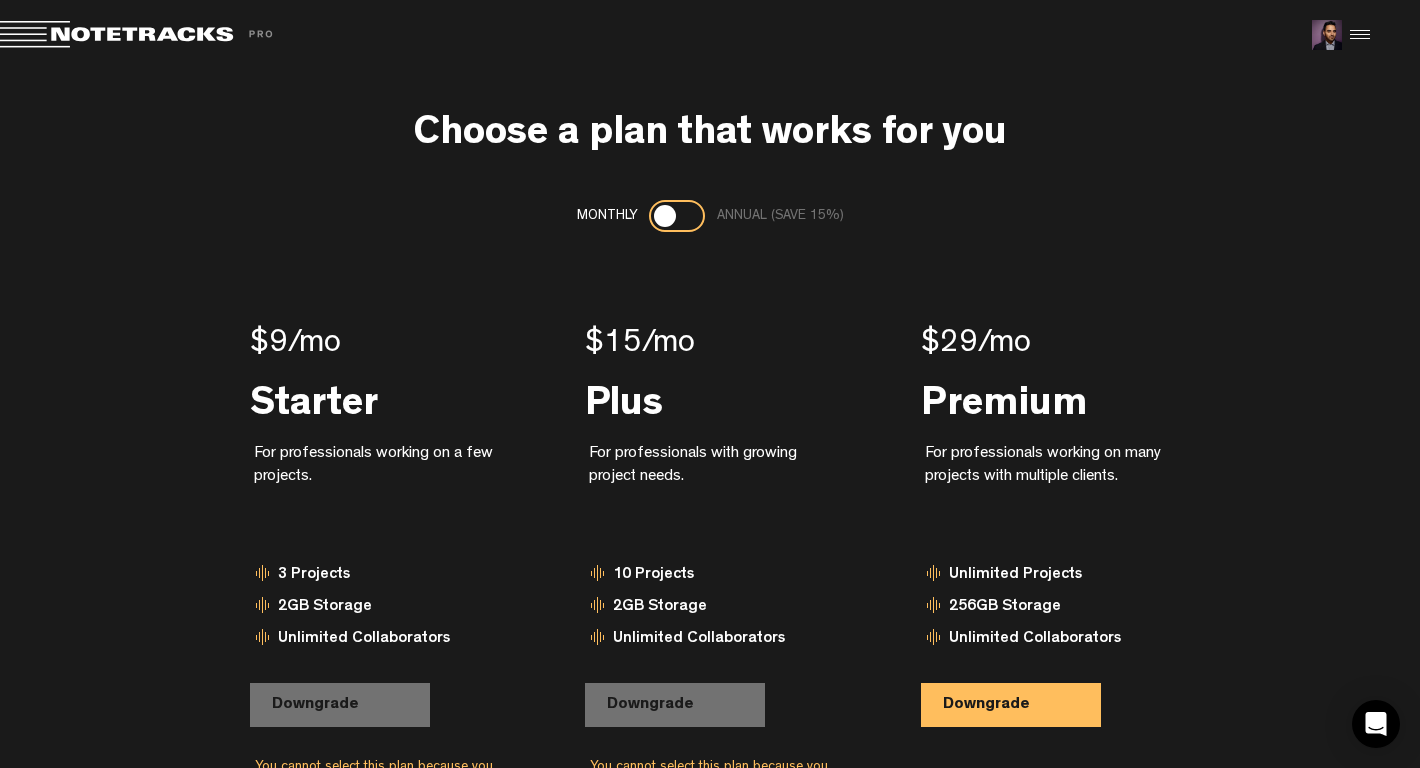 click at bounding box center (665, 216) 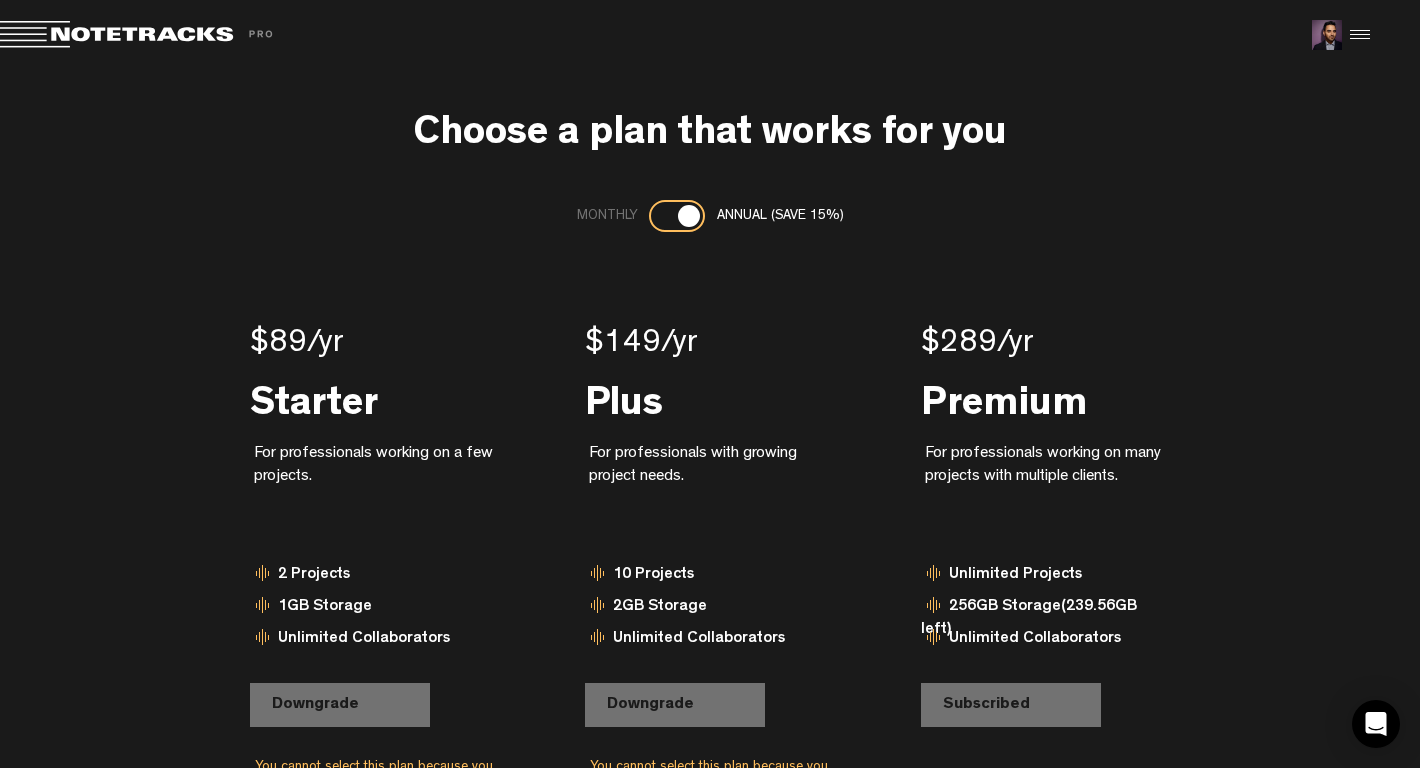 click at bounding box center [677, 216] 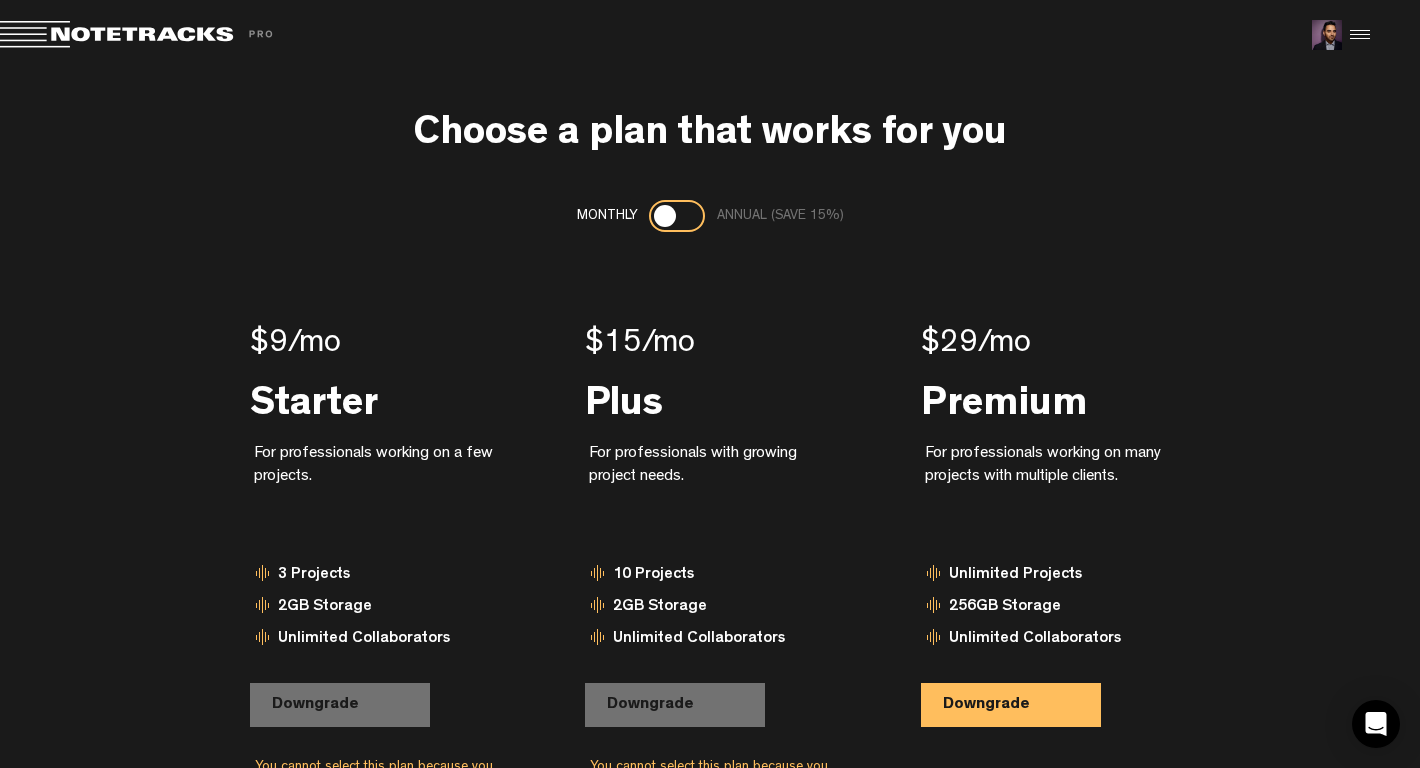 click at bounding box center [665, 216] 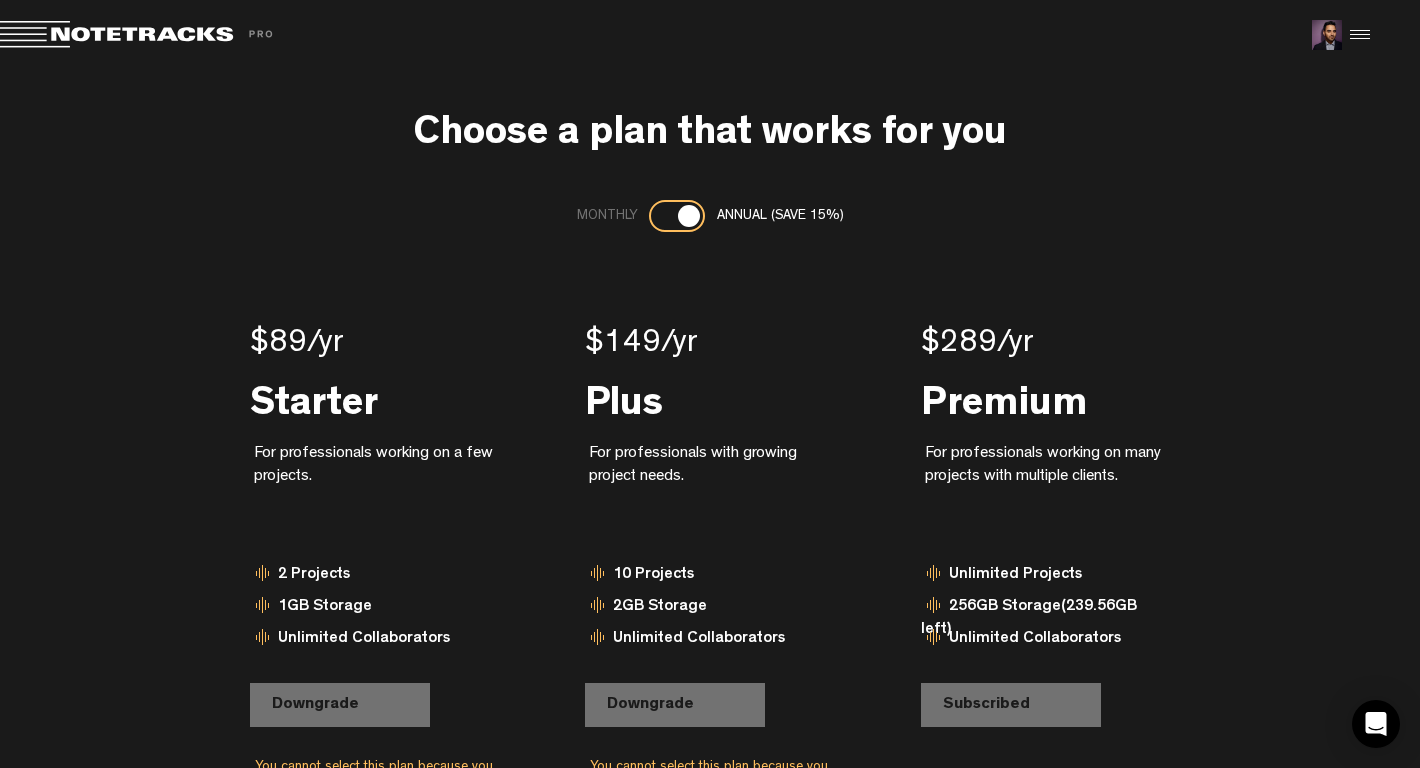 click at bounding box center [677, 216] 